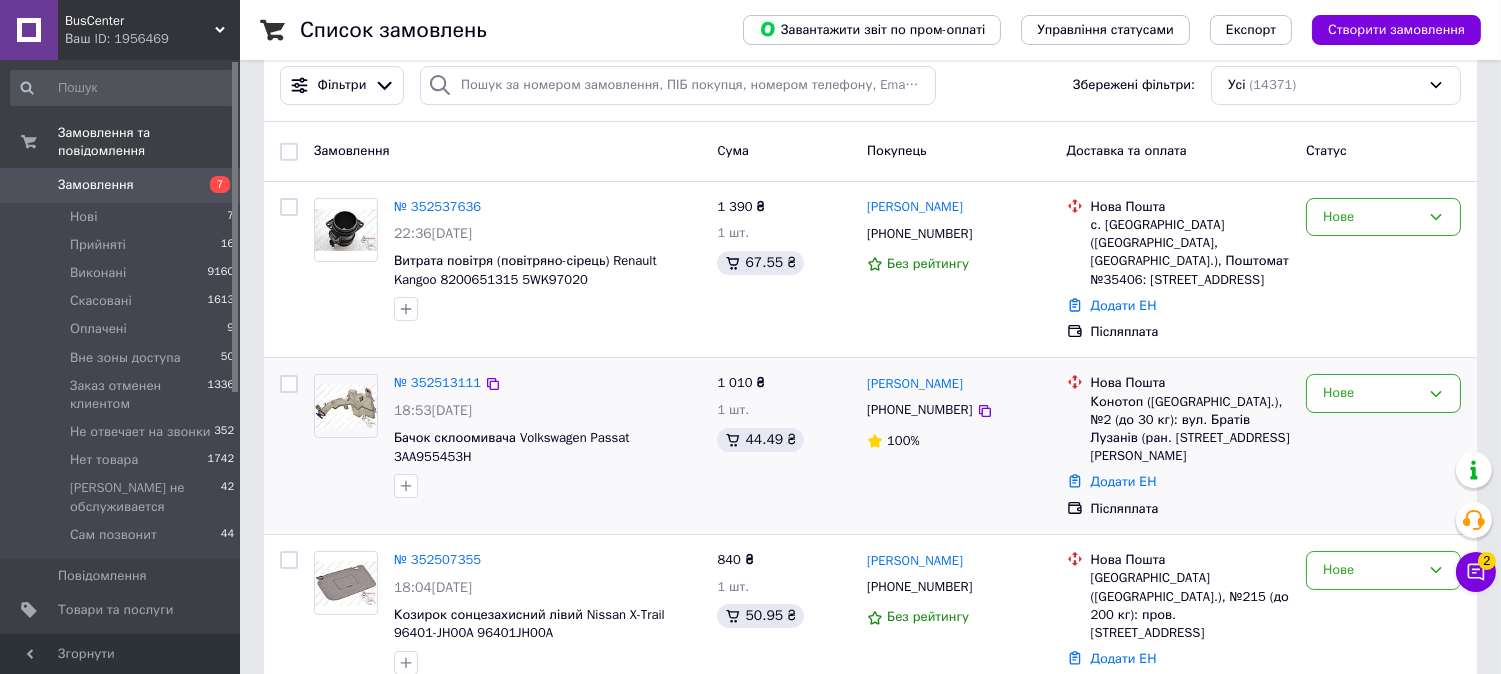 scroll, scrollTop: 111, scrollLeft: 0, axis: vertical 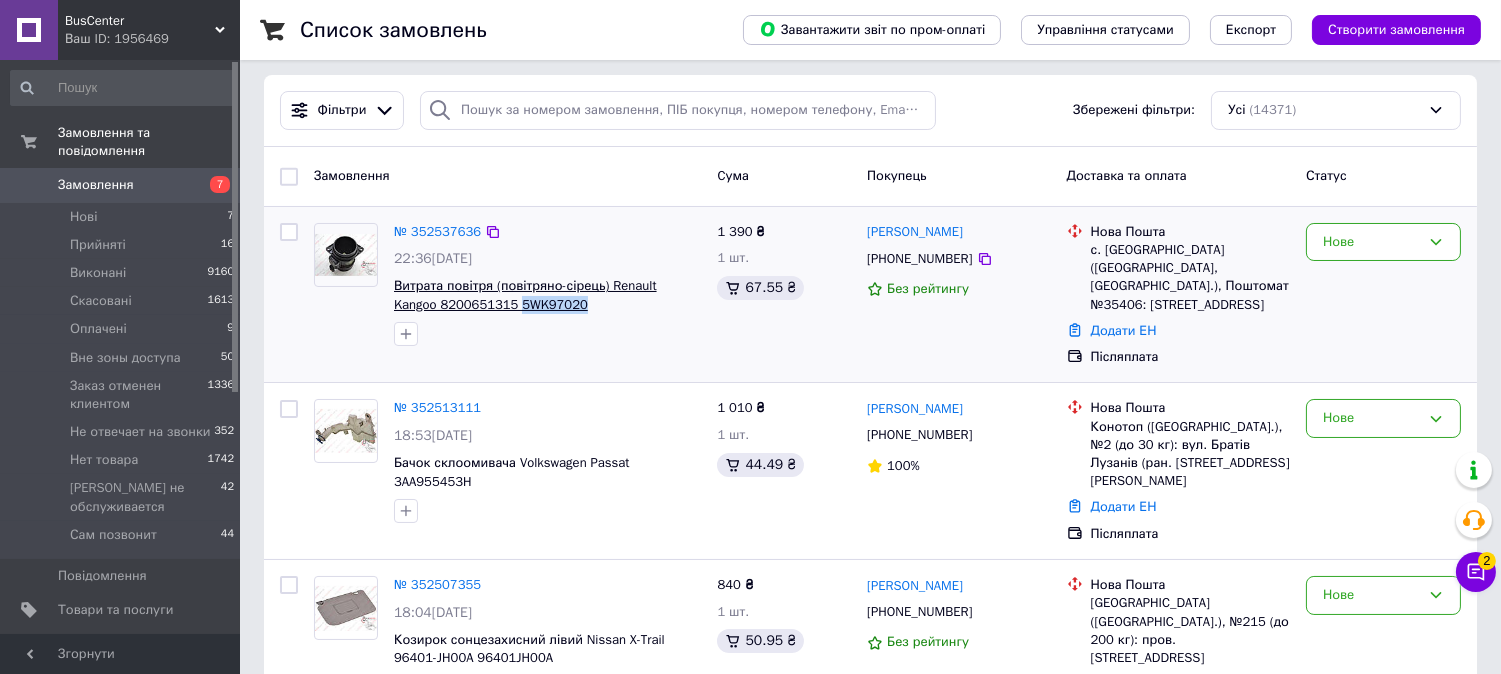 copy on "5WK97020" 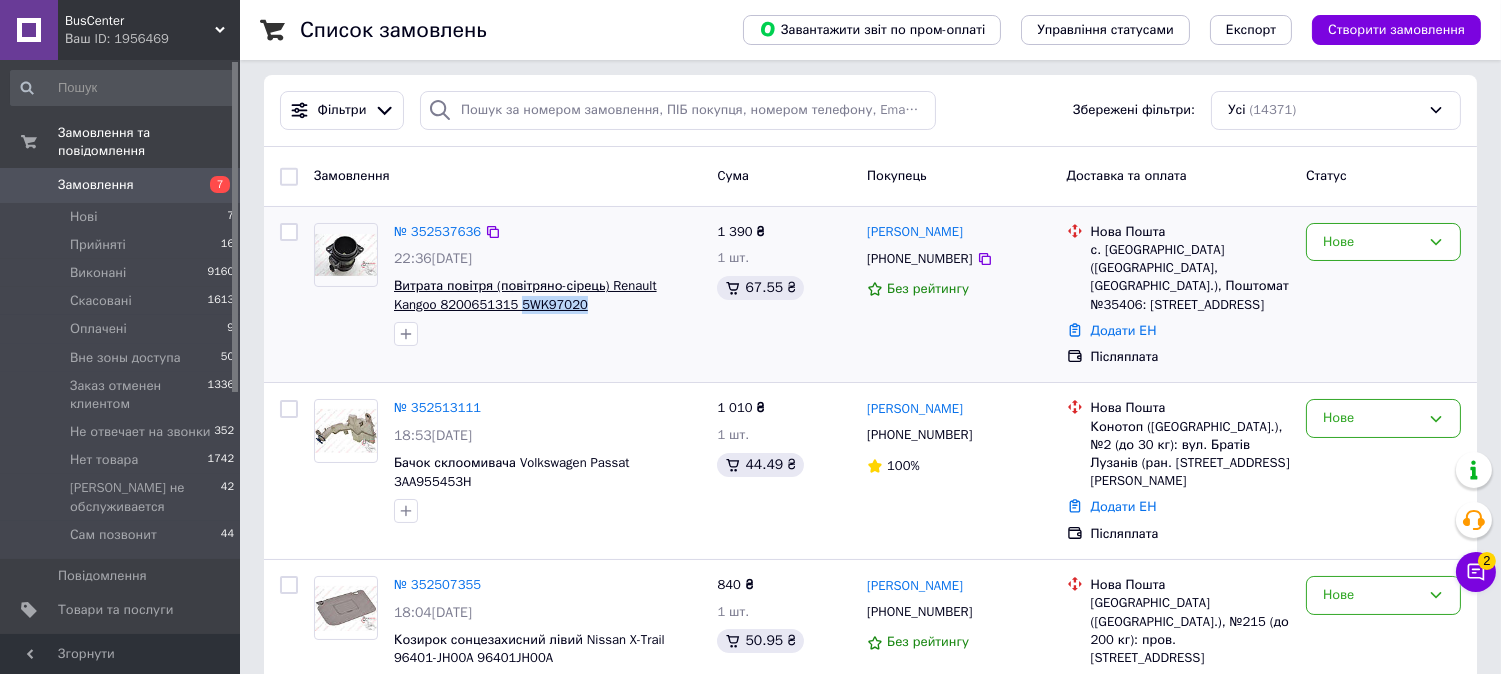 drag, startPoint x: 555, startPoint y: 303, endPoint x: 467, endPoint y: 308, distance: 88.14193 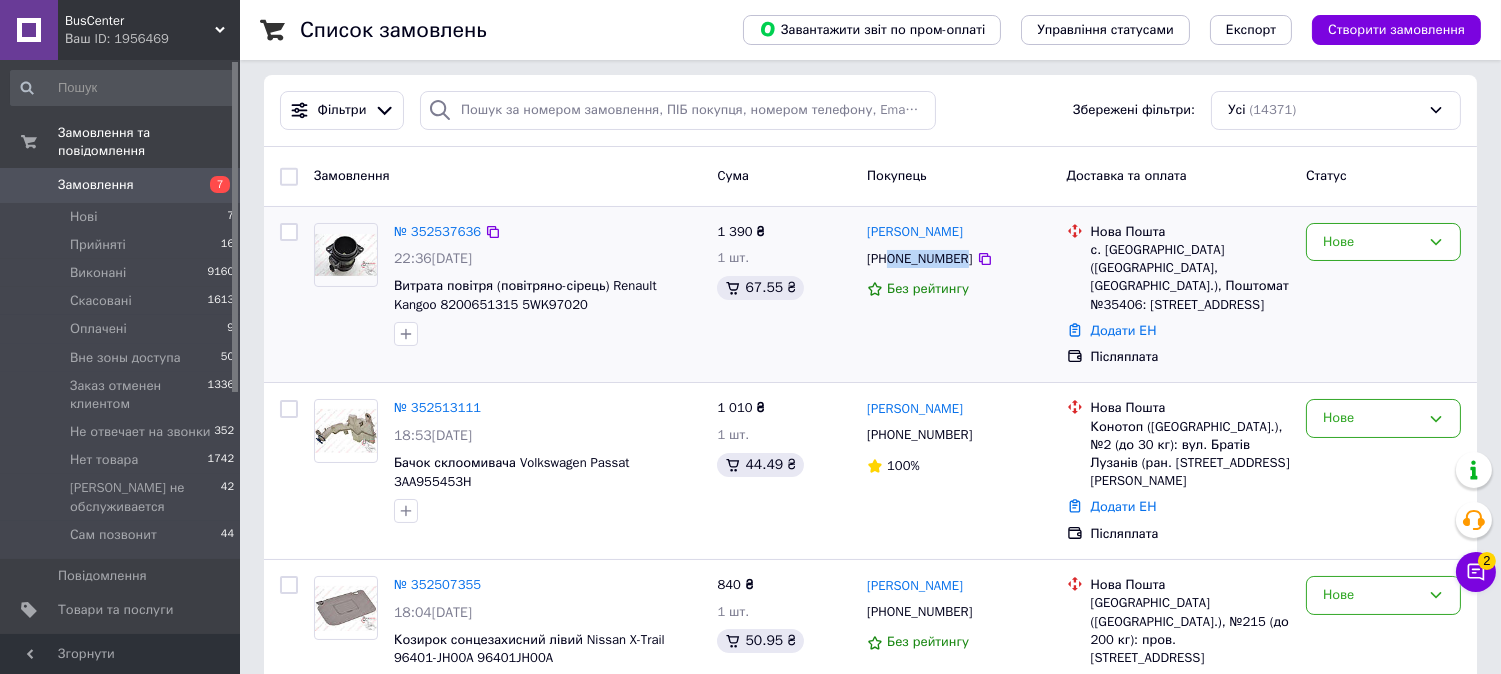 drag, startPoint x: 958, startPoint y: 258, endPoint x: 893, endPoint y: 263, distance: 65.192024 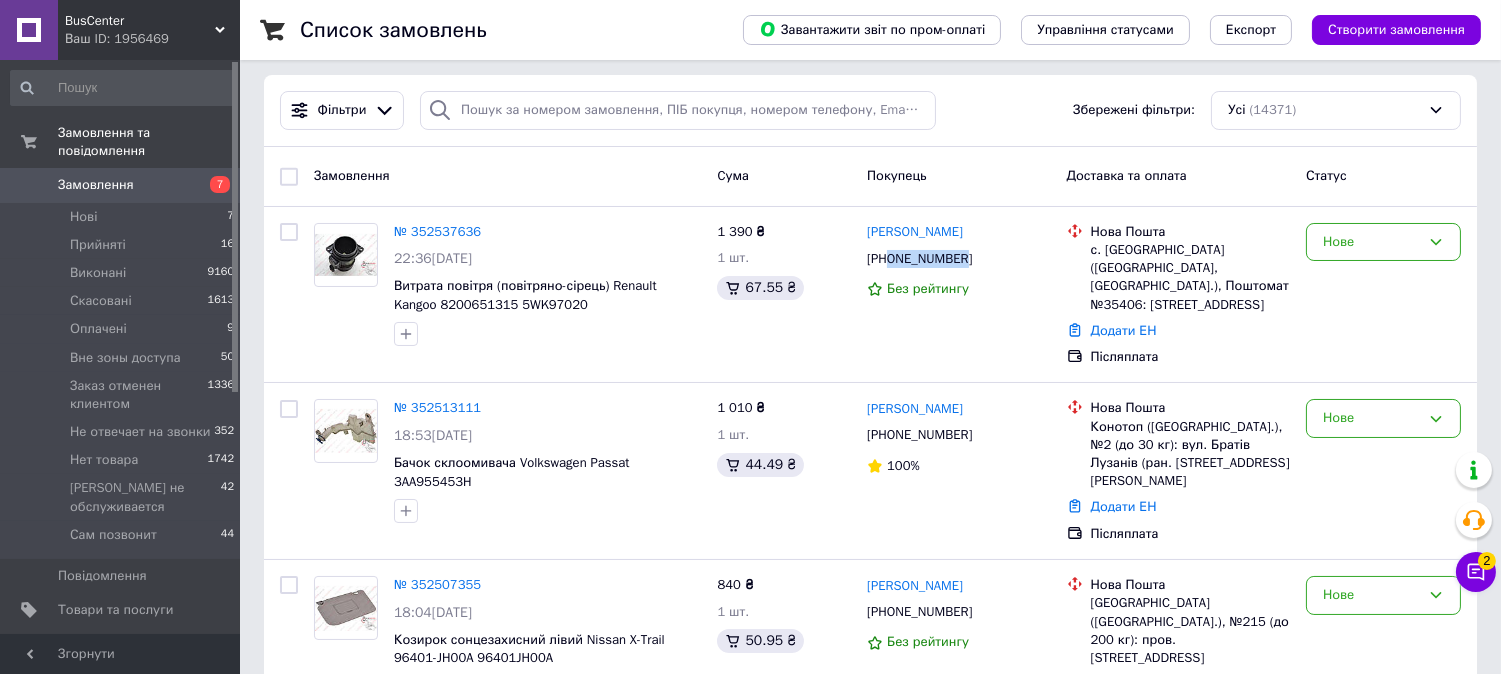 copy on "0971920019" 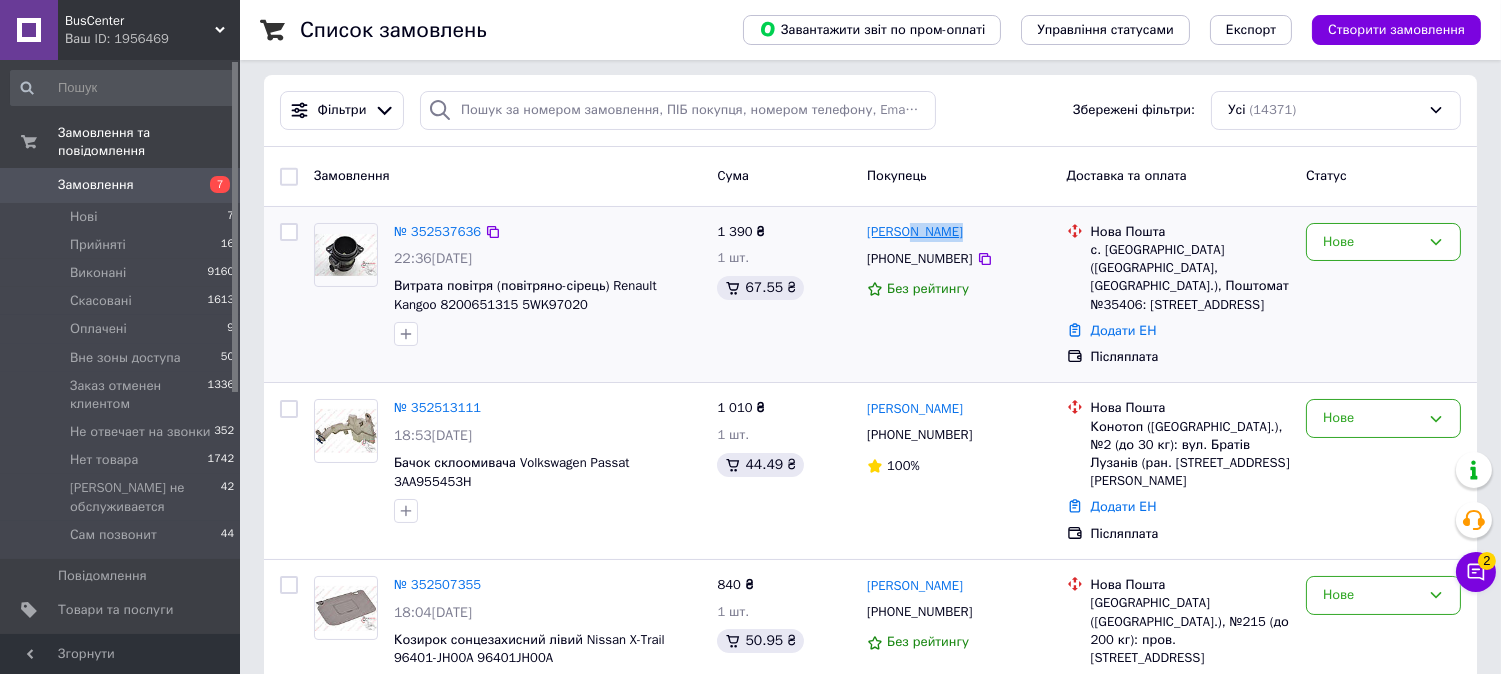 drag, startPoint x: 975, startPoint y: 227, endPoint x: 910, endPoint y: 234, distance: 65.37584 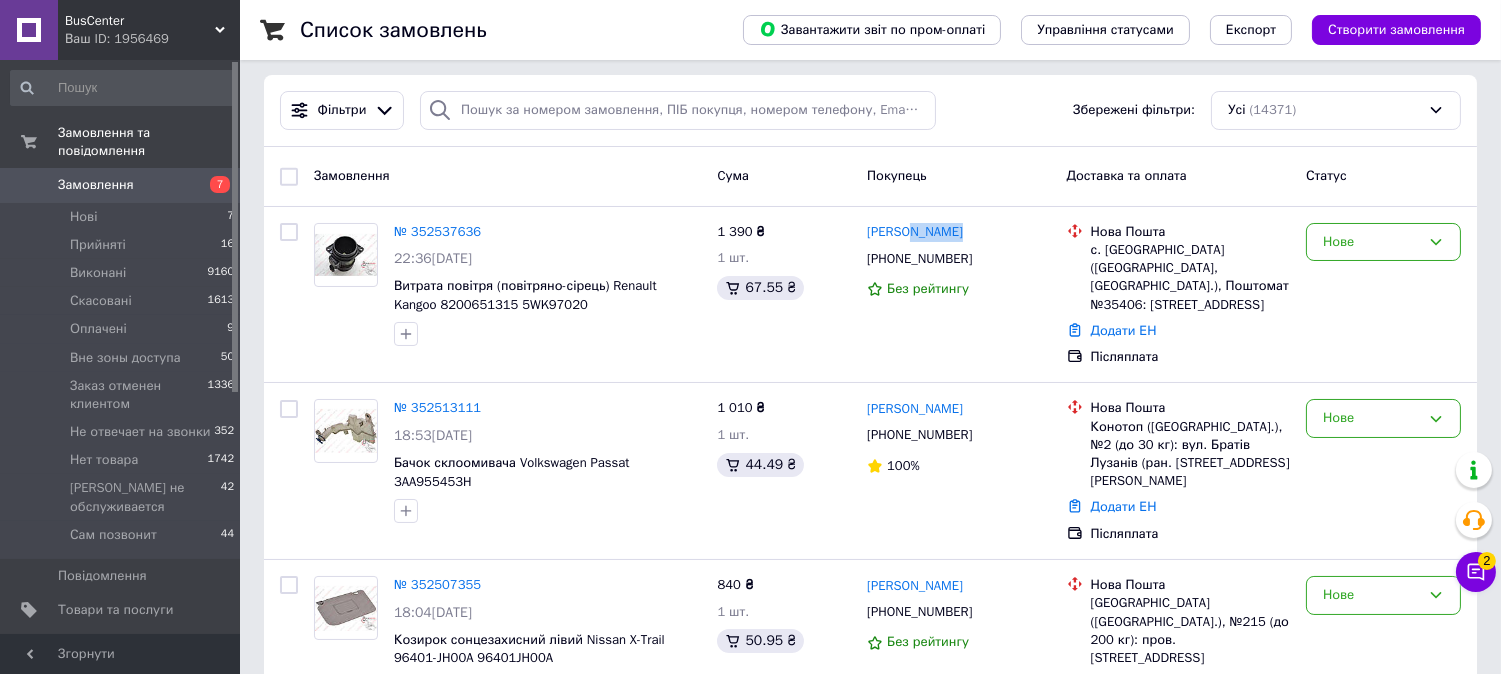 copy on "Москаль" 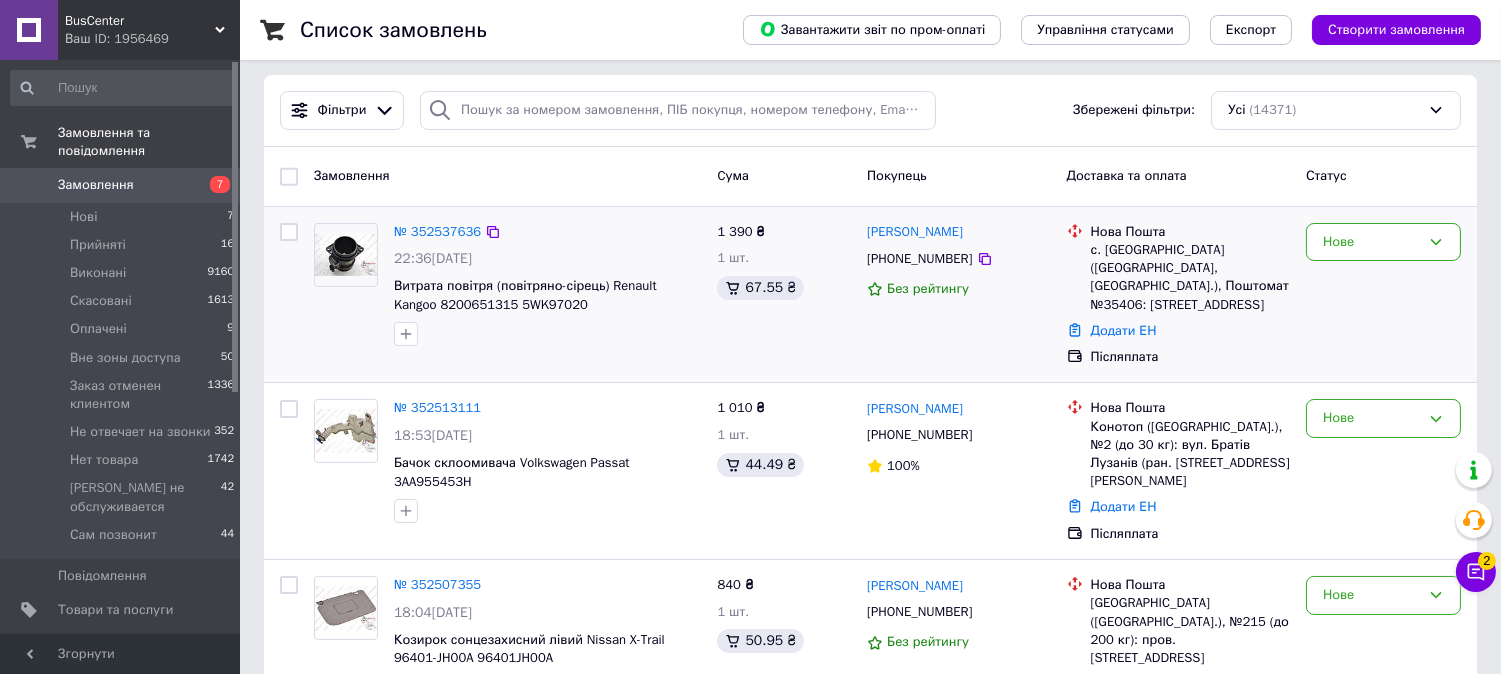click on "с. [GEOGRAPHIC_DATA] ([GEOGRAPHIC_DATA], [GEOGRAPHIC_DATA].), Поштомат №35406: [STREET_ADDRESS]" at bounding box center (1190, 277) 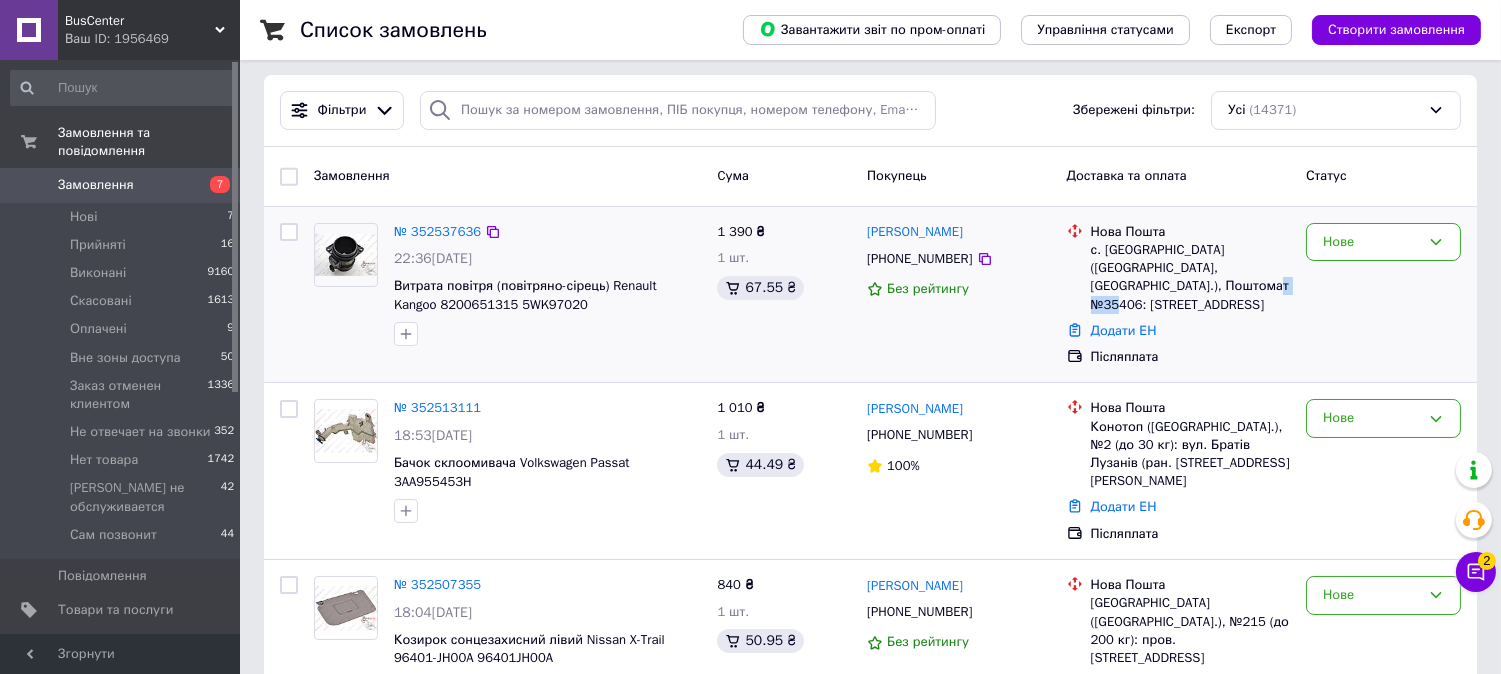 click on "с. [GEOGRAPHIC_DATA] ([GEOGRAPHIC_DATA], [GEOGRAPHIC_DATA].), Поштомат №35406: [STREET_ADDRESS]" at bounding box center [1190, 277] 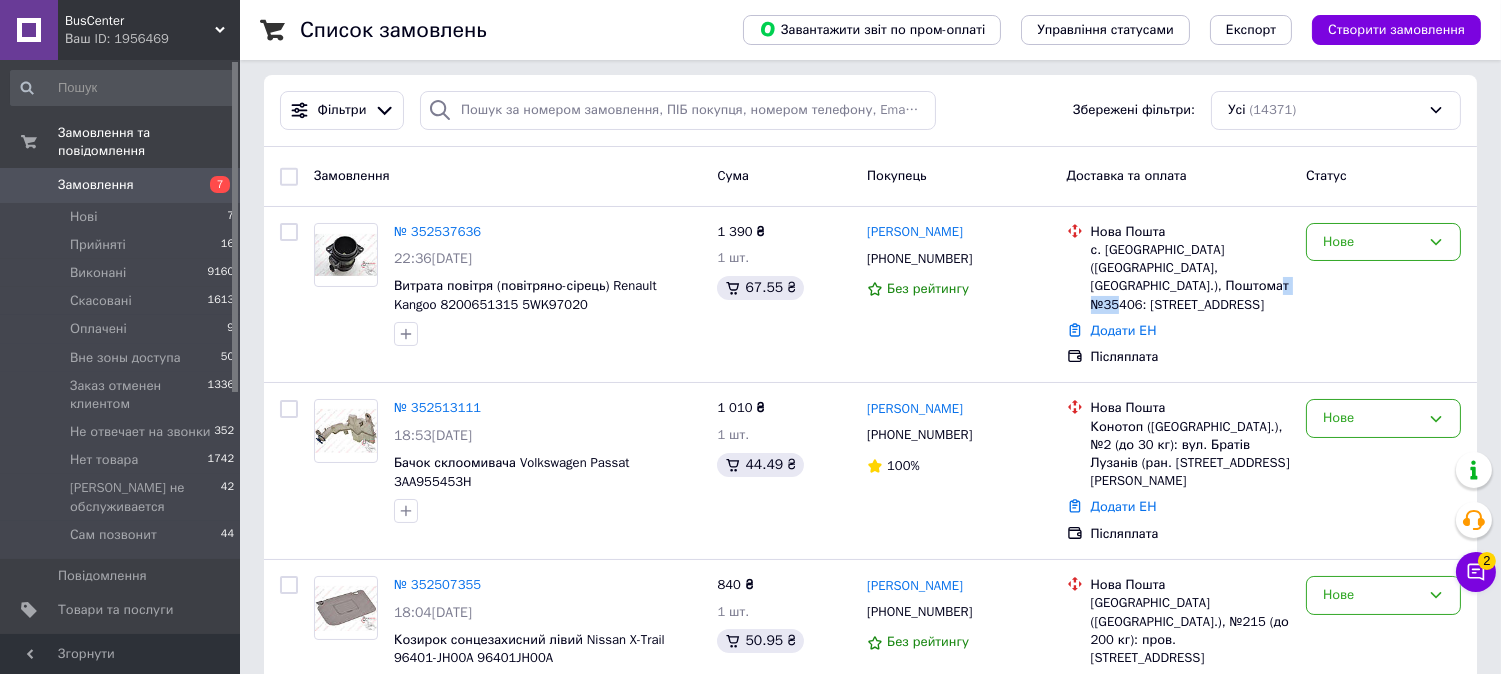 copy on "35406" 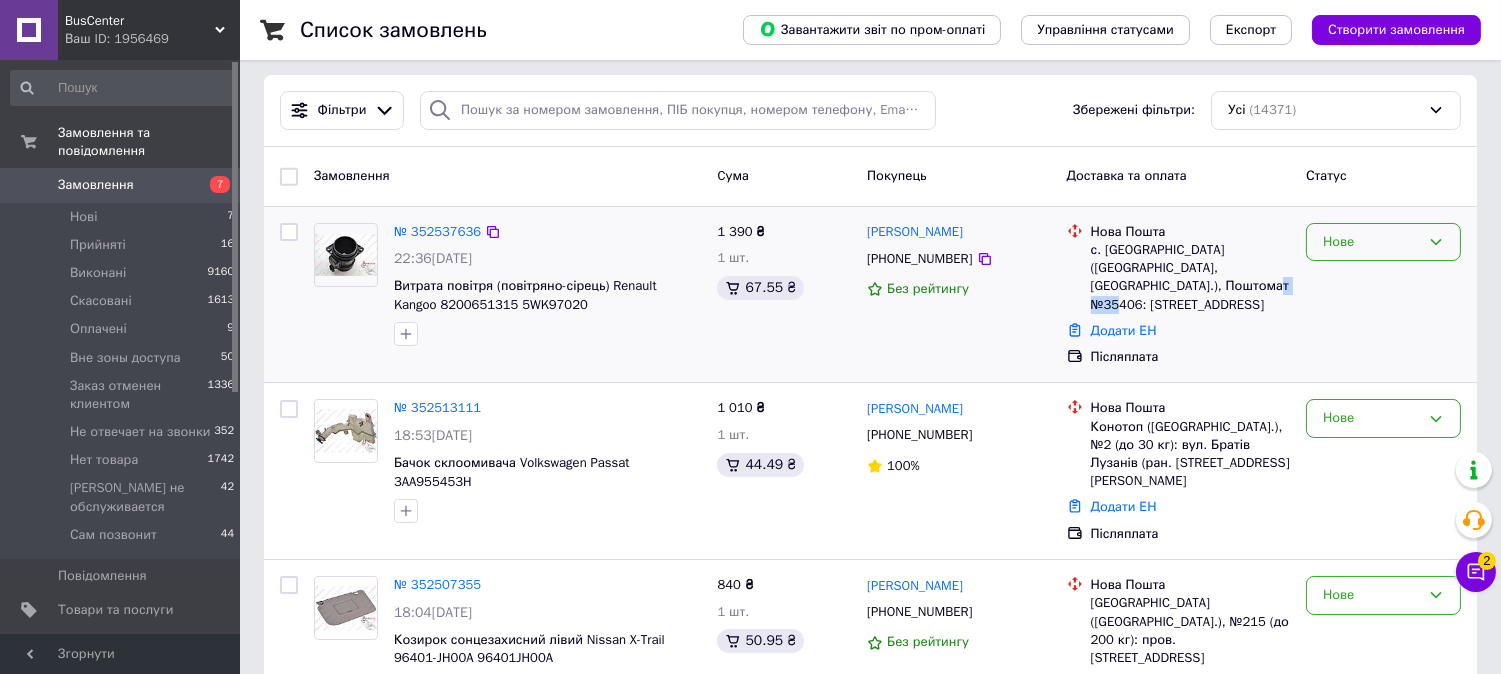click on "Нове" at bounding box center [1371, 242] 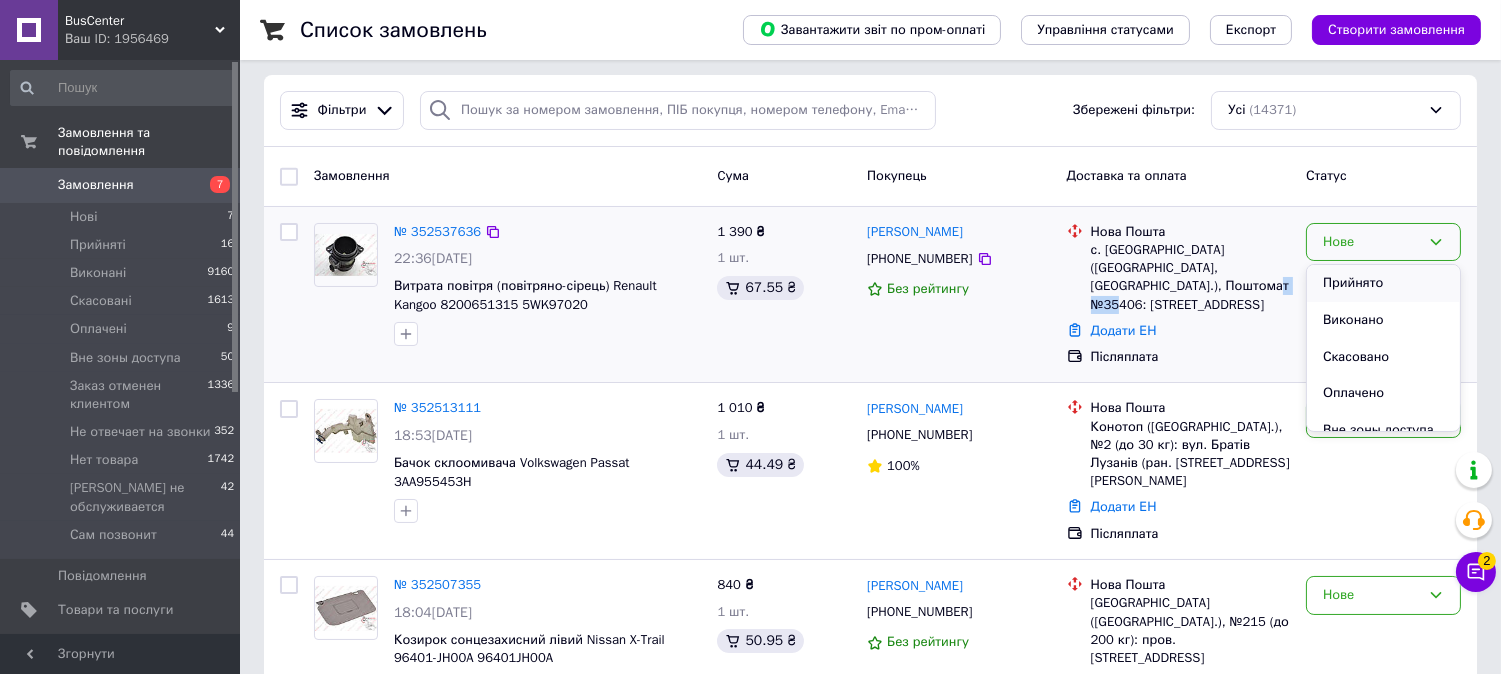 click on "Прийнято" at bounding box center (1383, 283) 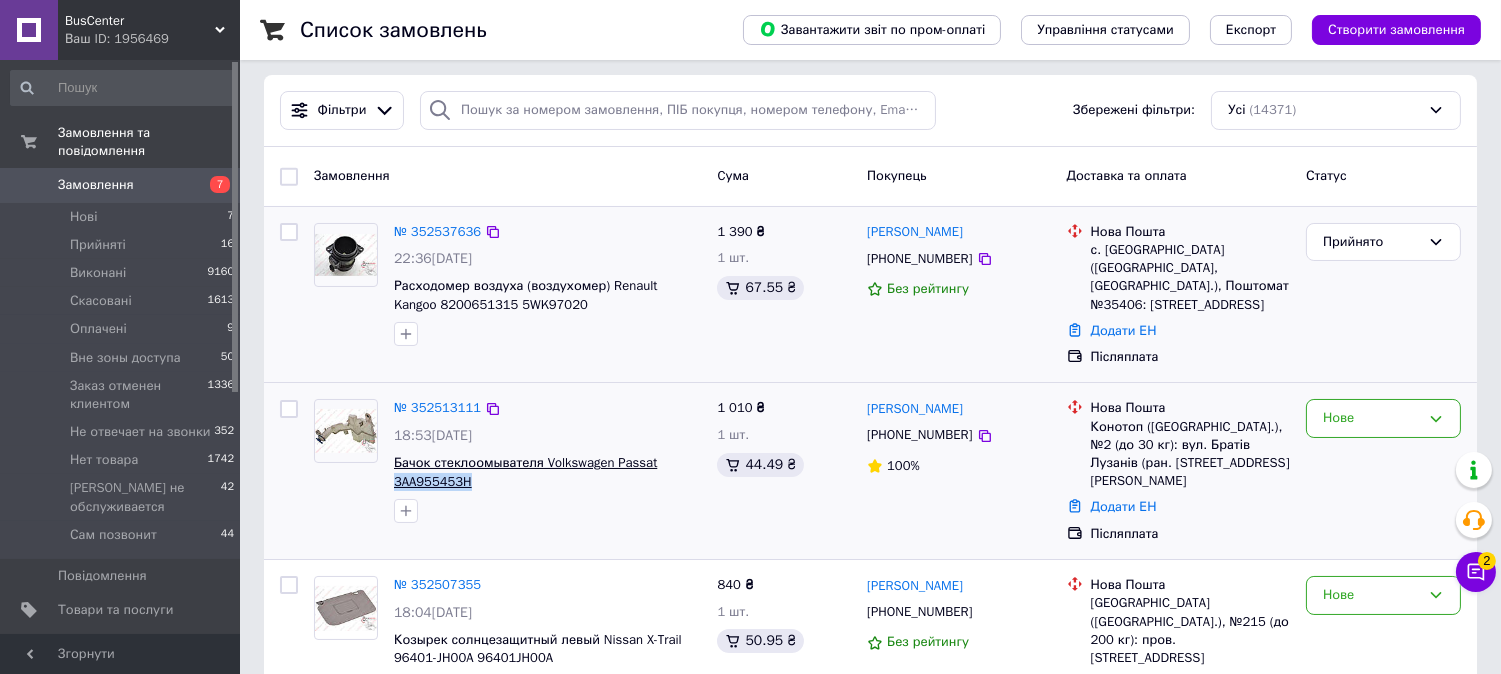 drag, startPoint x: 464, startPoint y: 506, endPoint x: 394, endPoint y: 505, distance: 70.00714 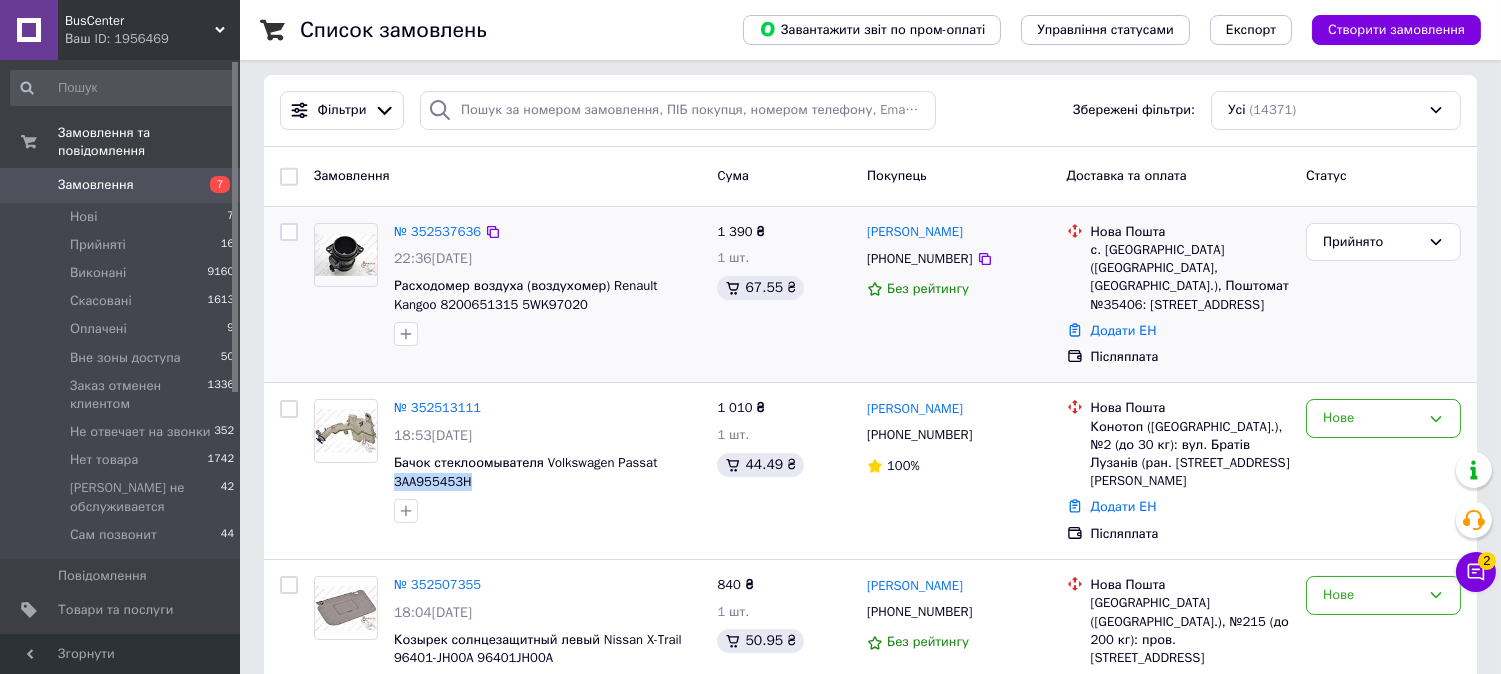 copy on "3AA955453H" 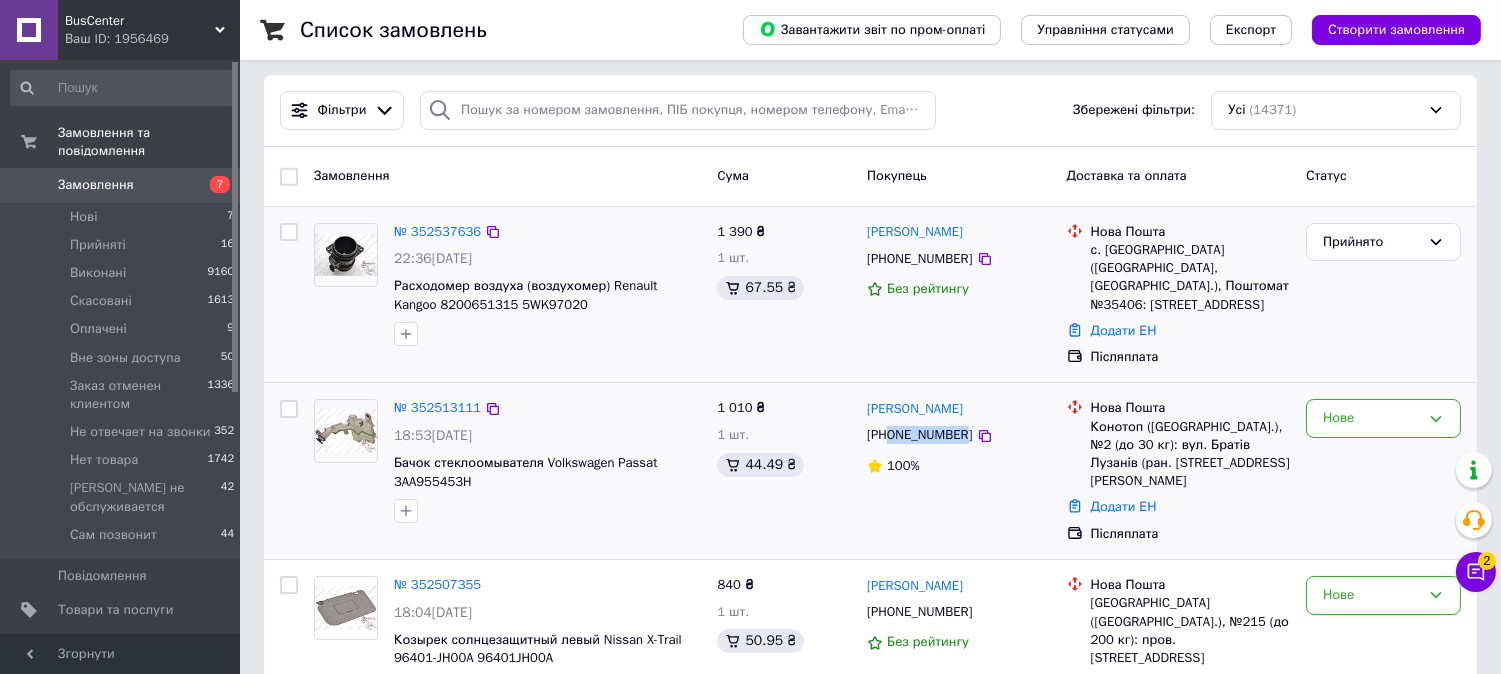 drag, startPoint x: 957, startPoint y: 450, endPoint x: 891, endPoint y: 457, distance: 66.37017 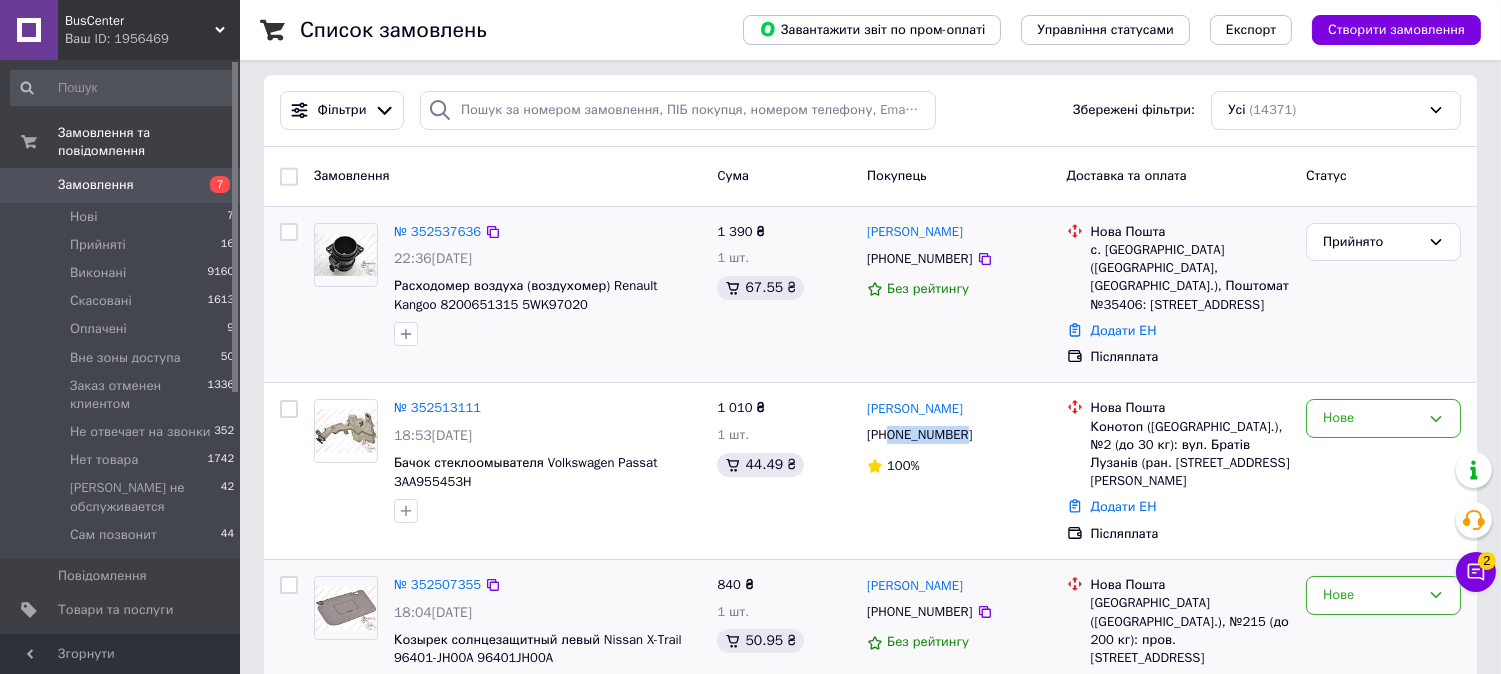 copy on "0679866802" 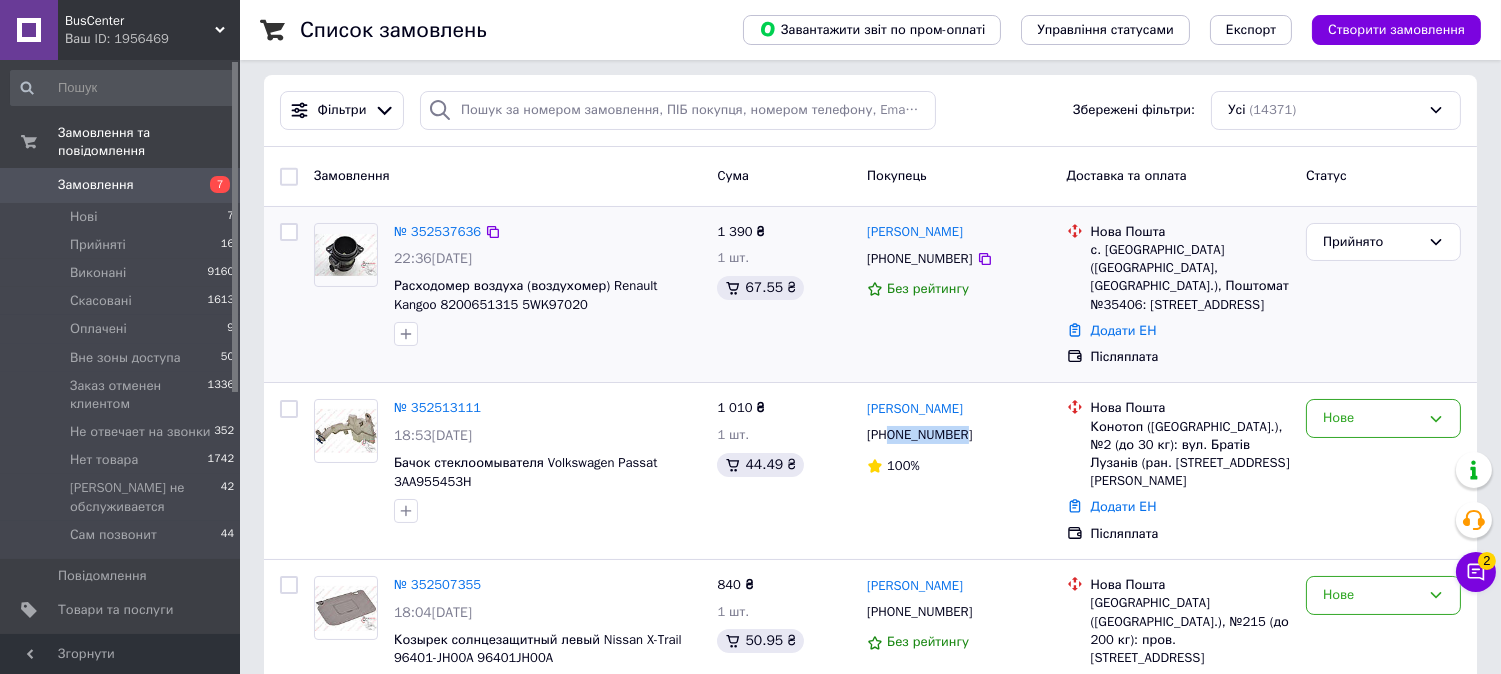 copy on "0679866802" 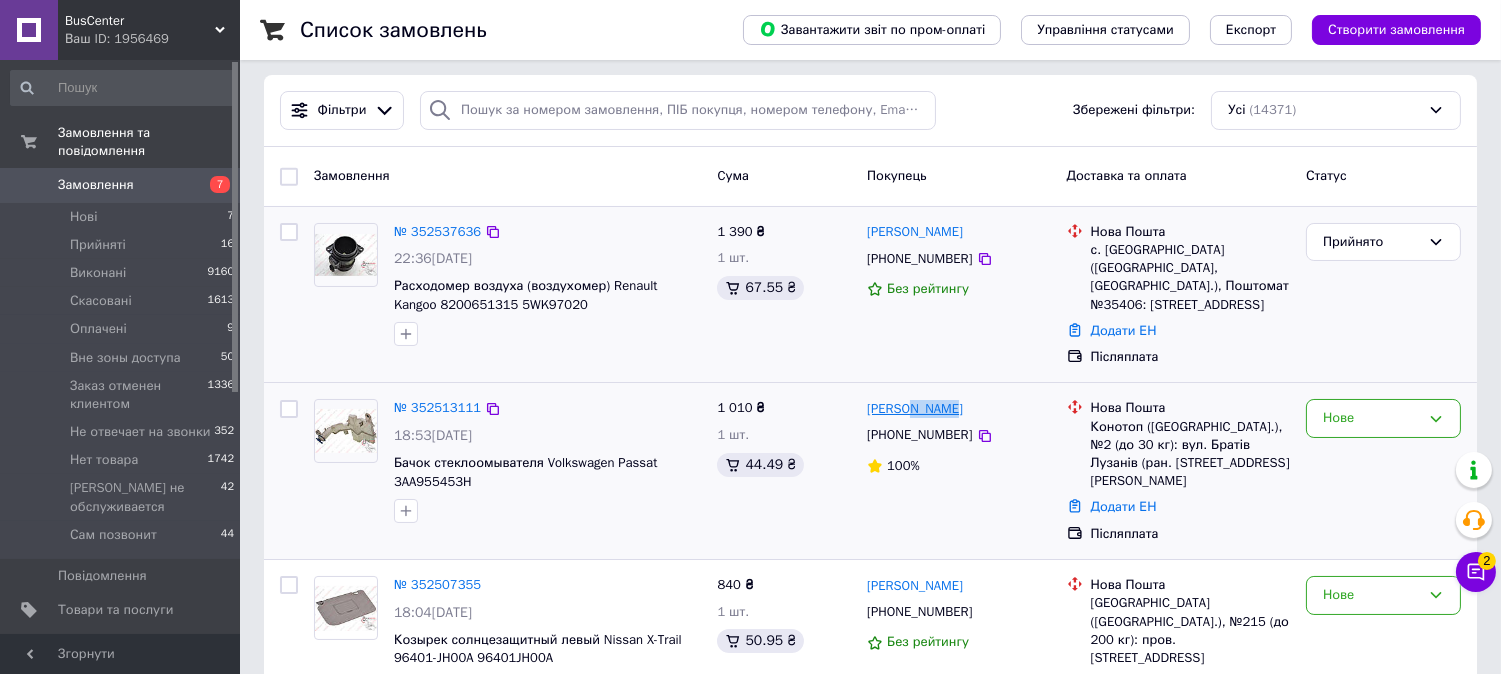 drag, startPoint x: 953, startPoint y: 425, endPoint x: 911, endPoint y: 426, distance: 42.0119 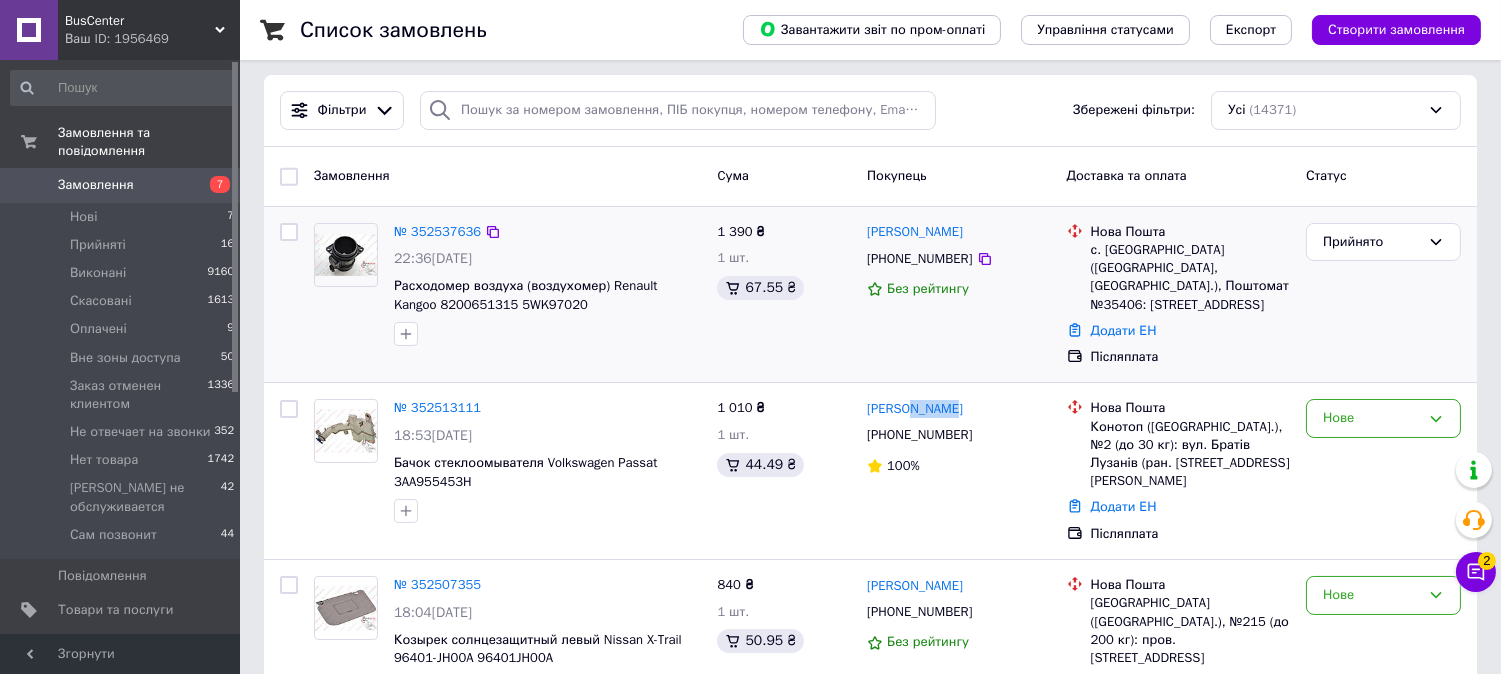 copy on "[PERSON_NAME]" 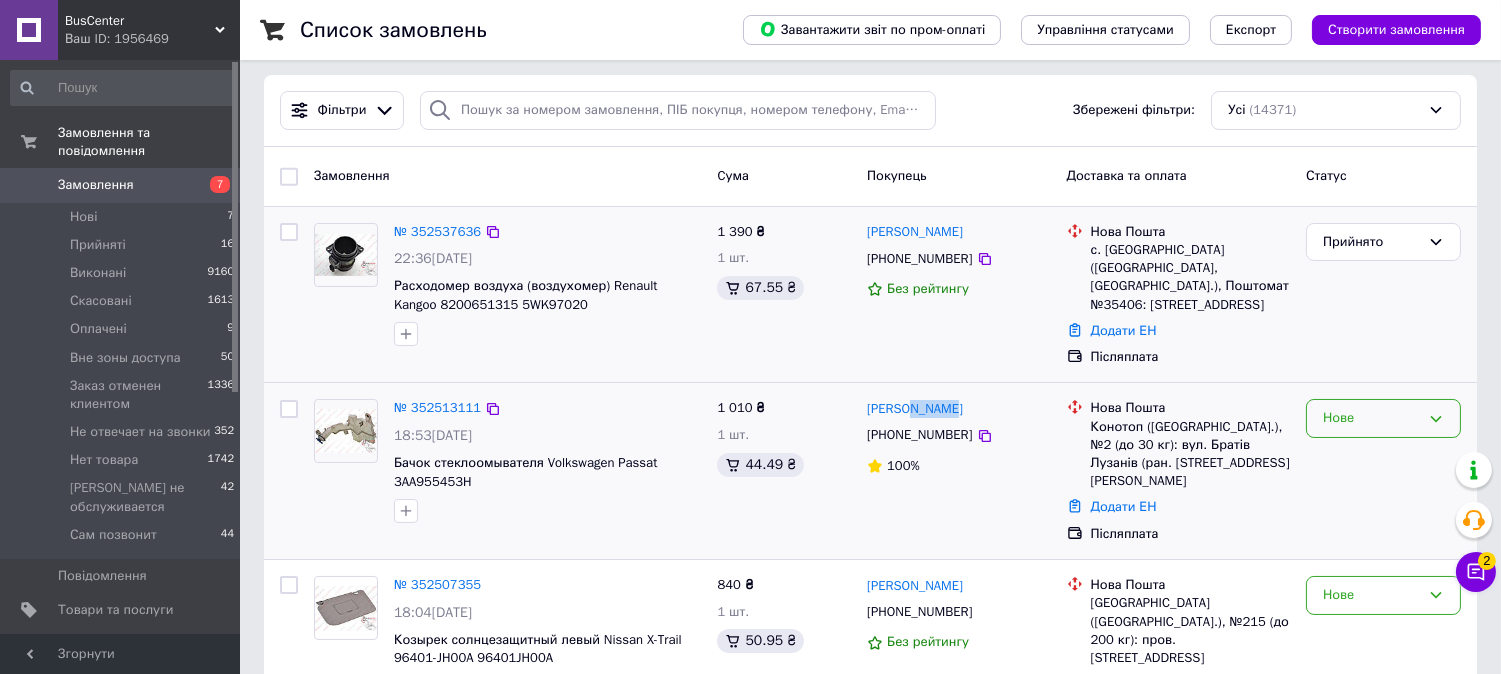 click on "Нове" at bounding box center (1371, 418) 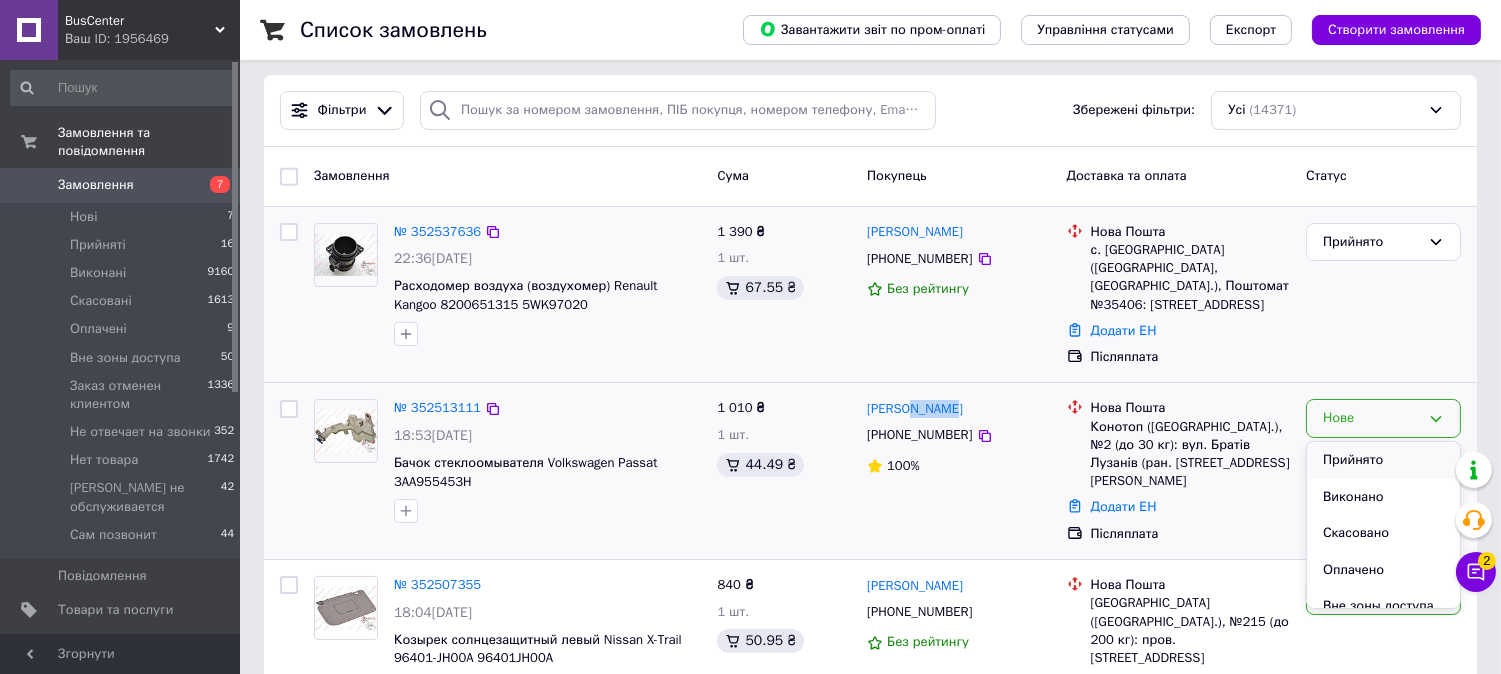 click on "Прийнято" at bounding box center (1383, 460) 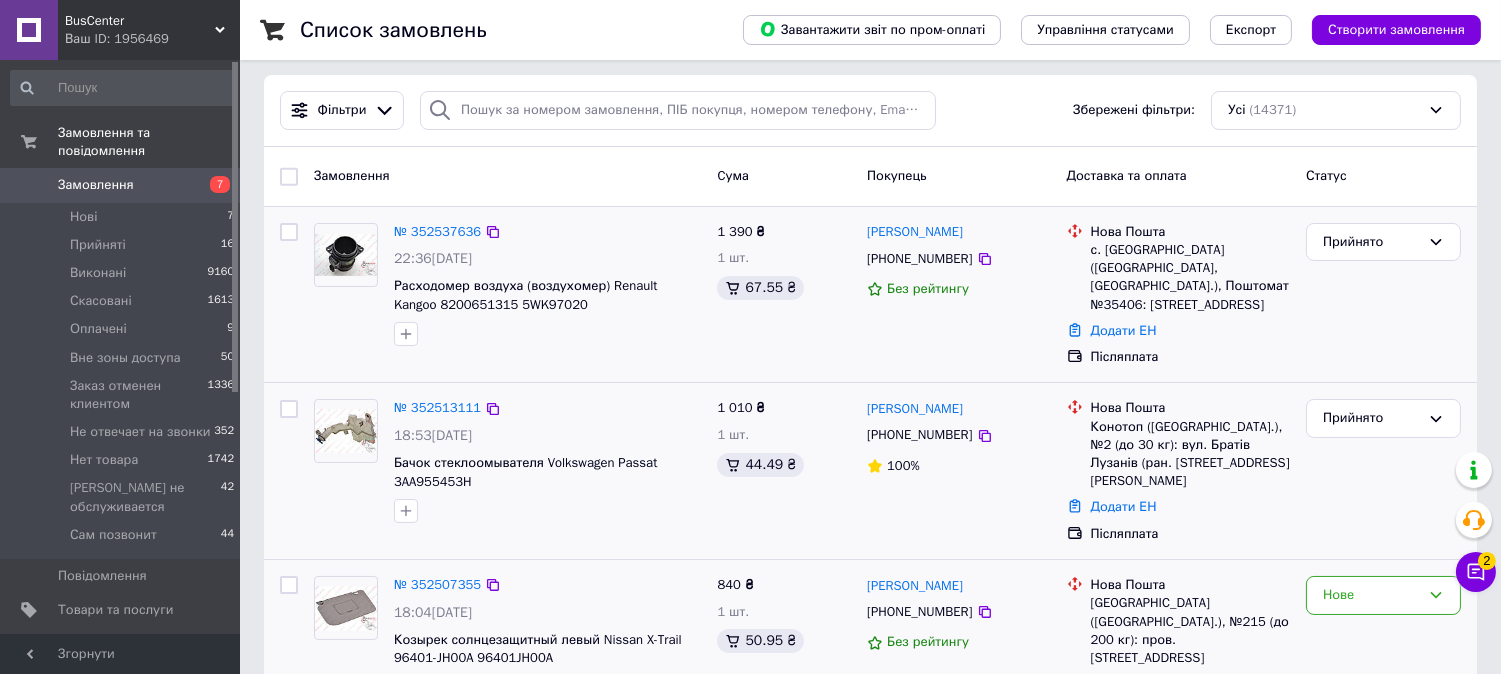 scroll, scrollTop: 333, scrollLeft: 0, axis: vertical 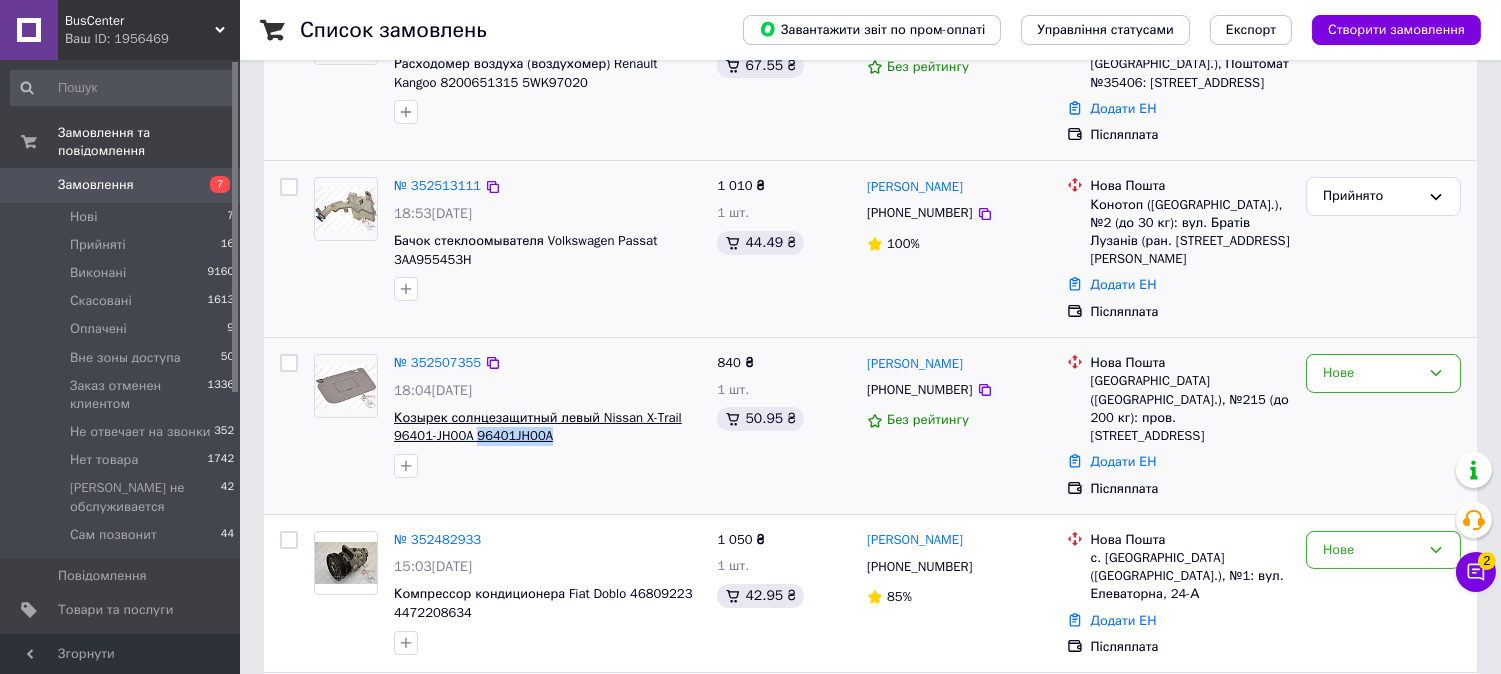 drag, startPoint x: 554, startPoint y: 440, endPoint x: 472, endPoint y: 437, distance: 82.05486 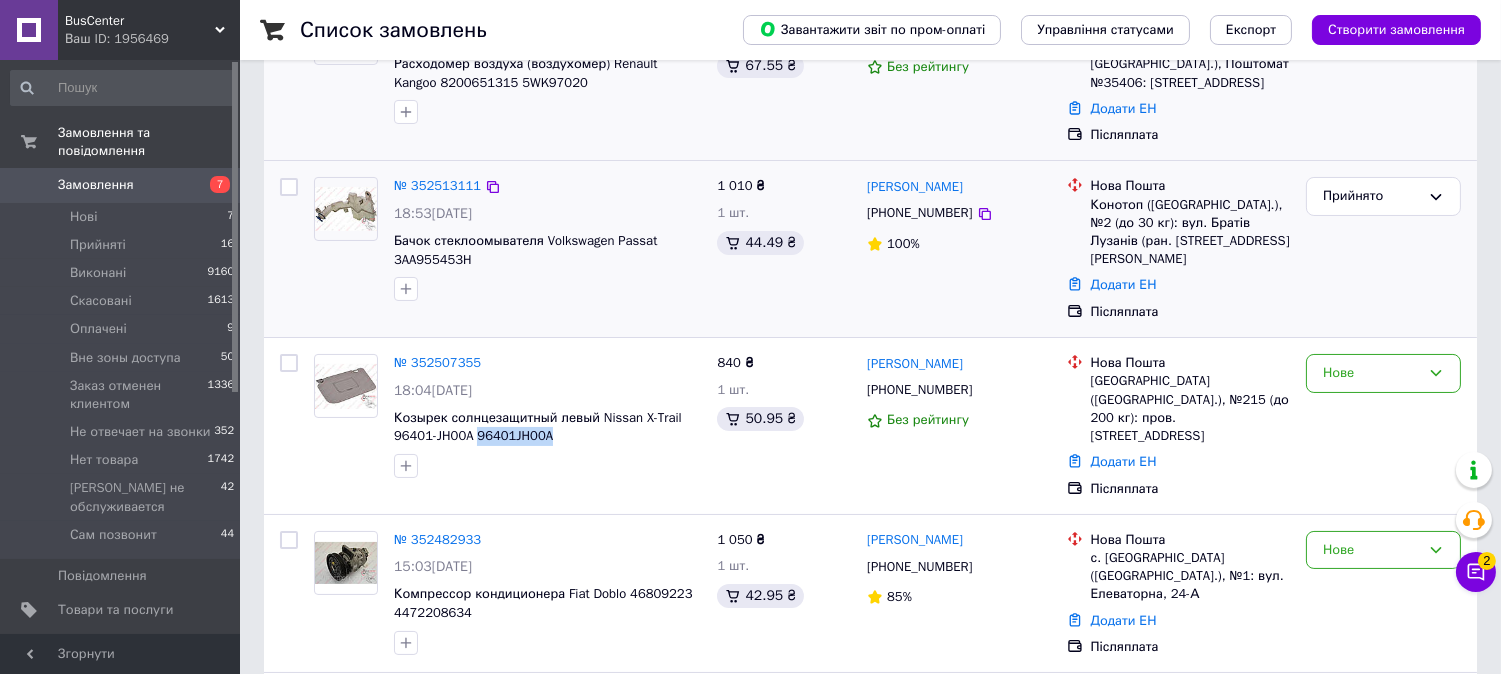 copy on "96401JH00A" 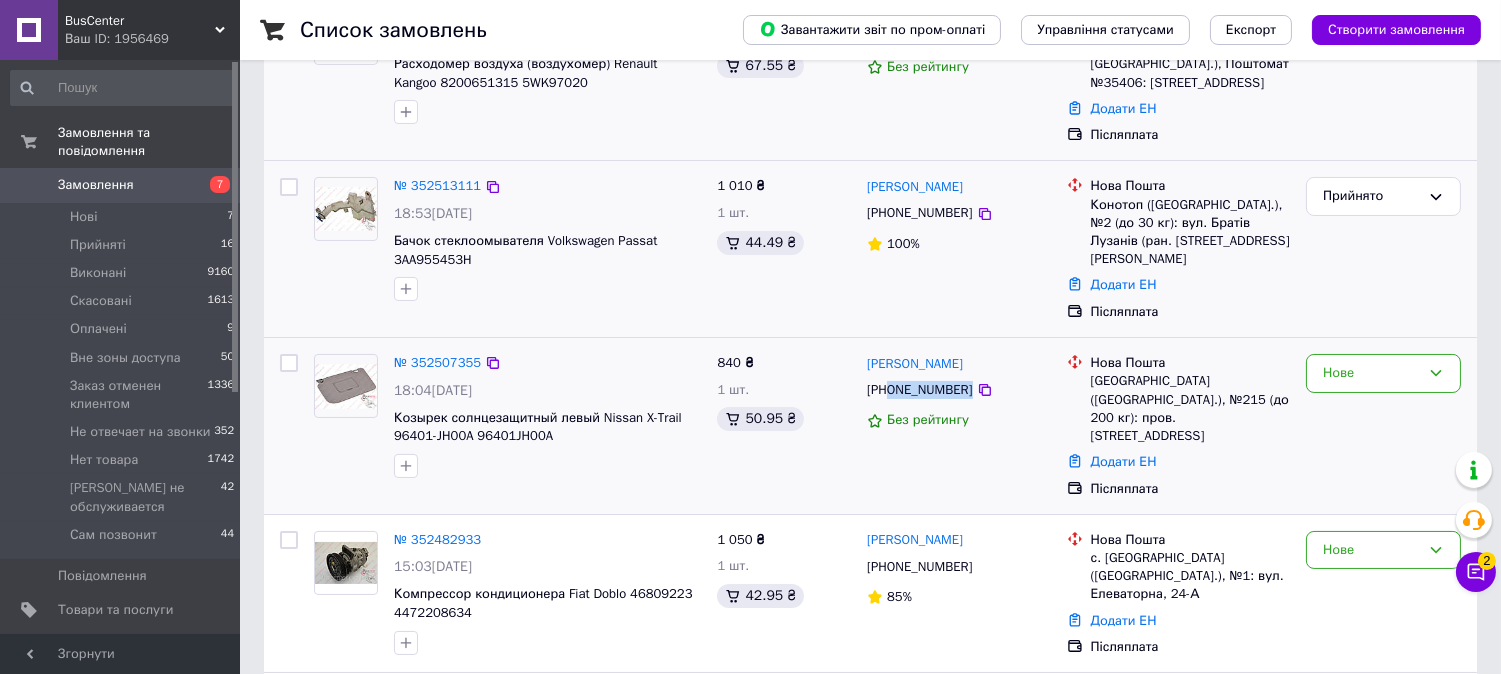 drag, startPoint x: 961, startPoint y: 388, endPoint x: 890, endPoint y: 390, distance: 71.02816 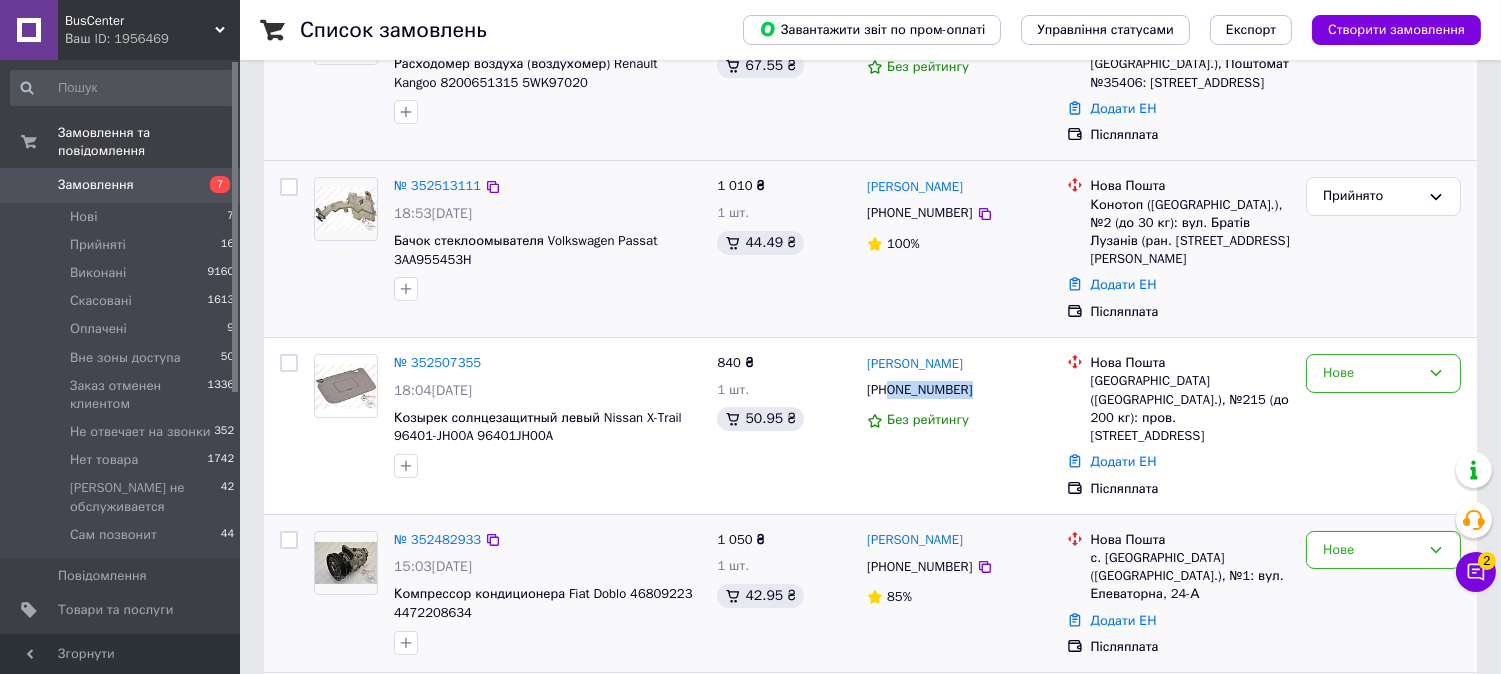 copy on "0503878655" 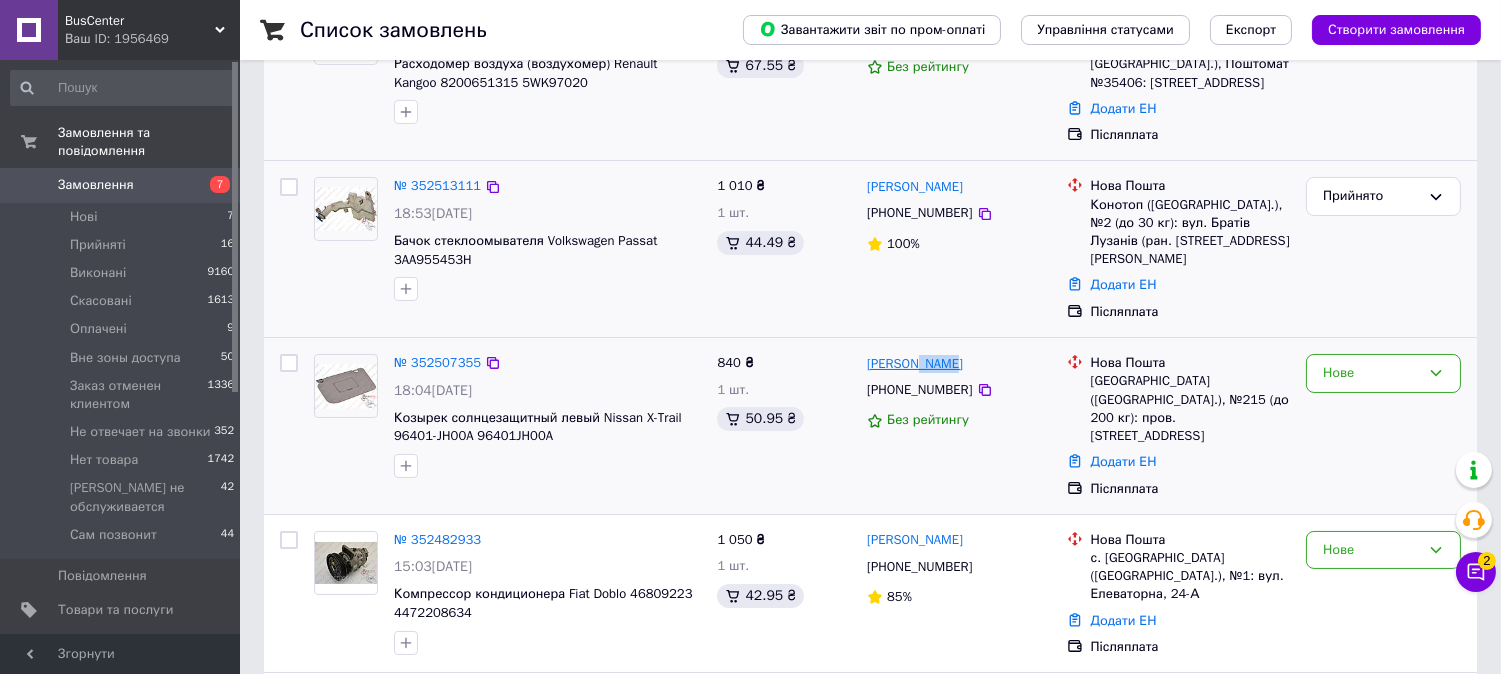 drag, startPoint x: 967, startPoint y: 368, endPoint x: 914, endPoint y: 362, distance: 53.338543 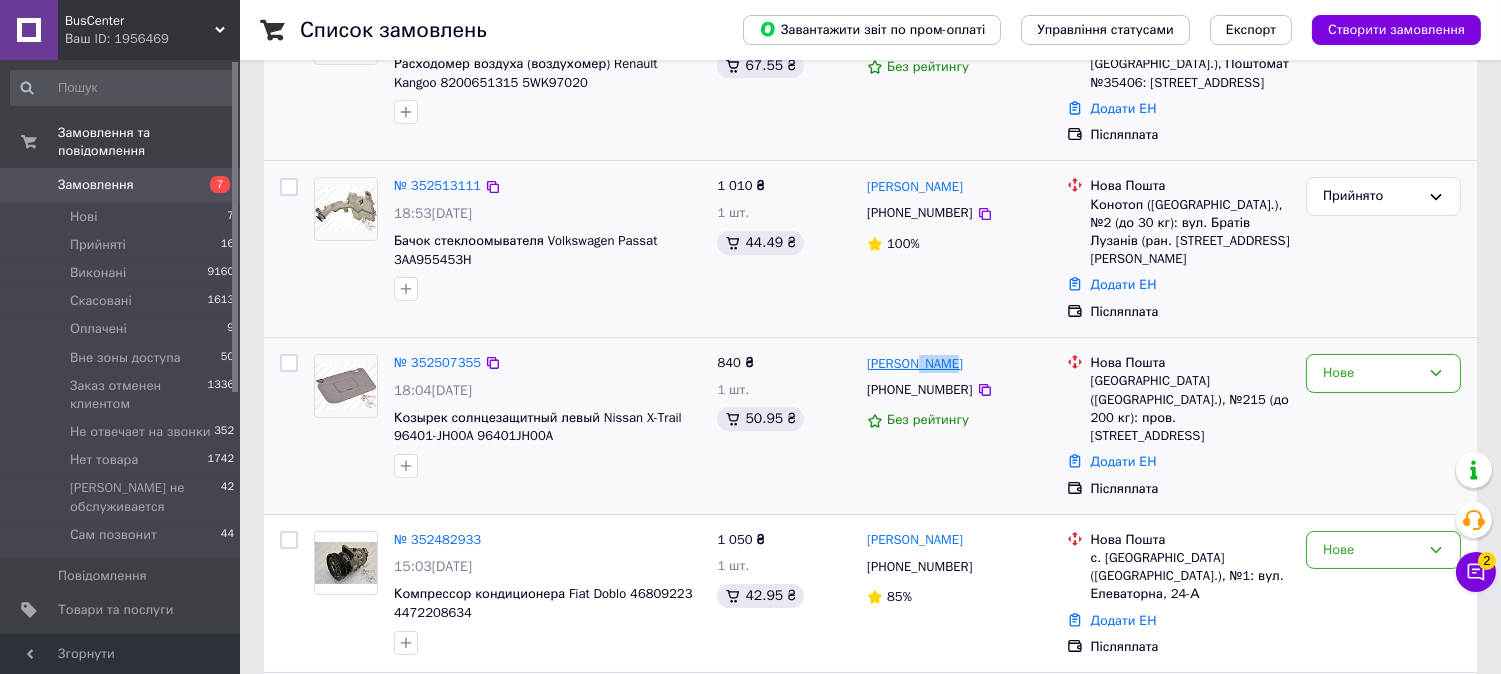 click on "[PERSON_NAME]" at bounding box center [959, 363] 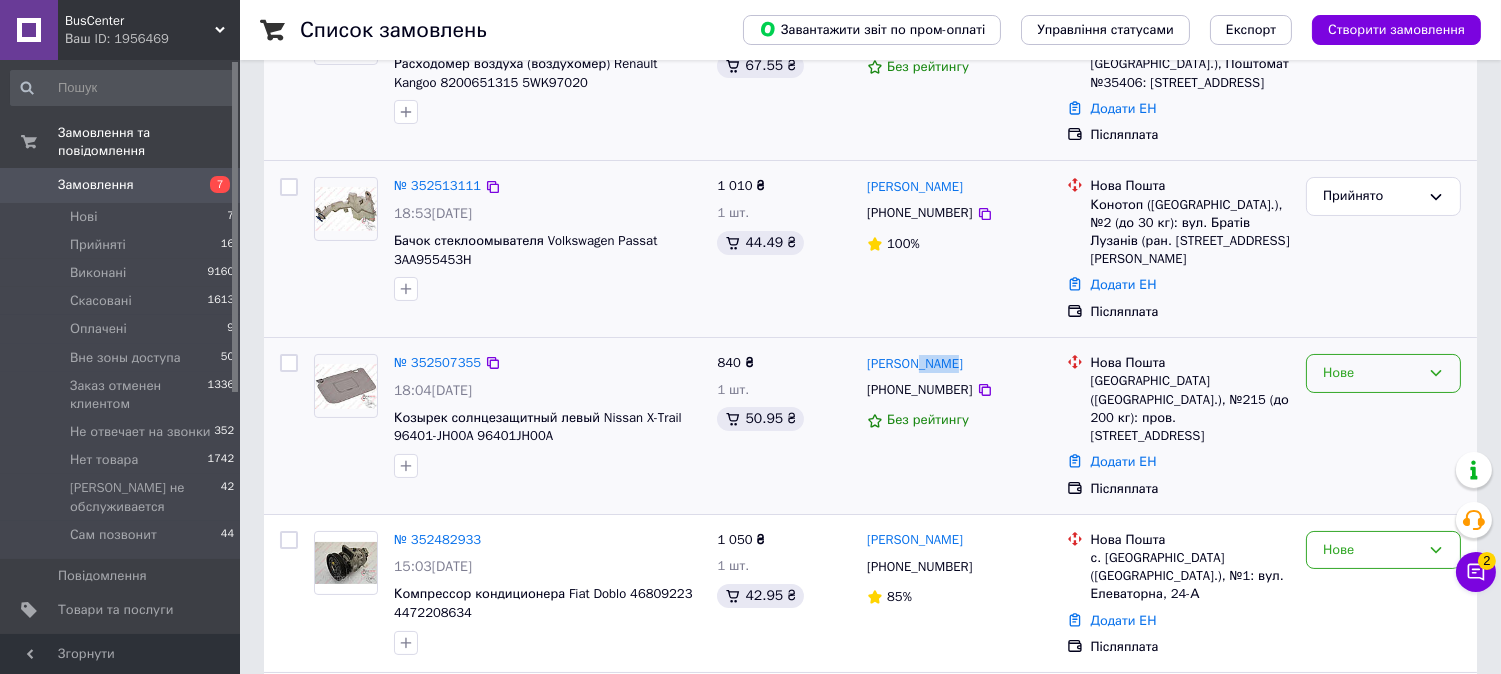 click on "Нове" at bounding box center (1383, 373) 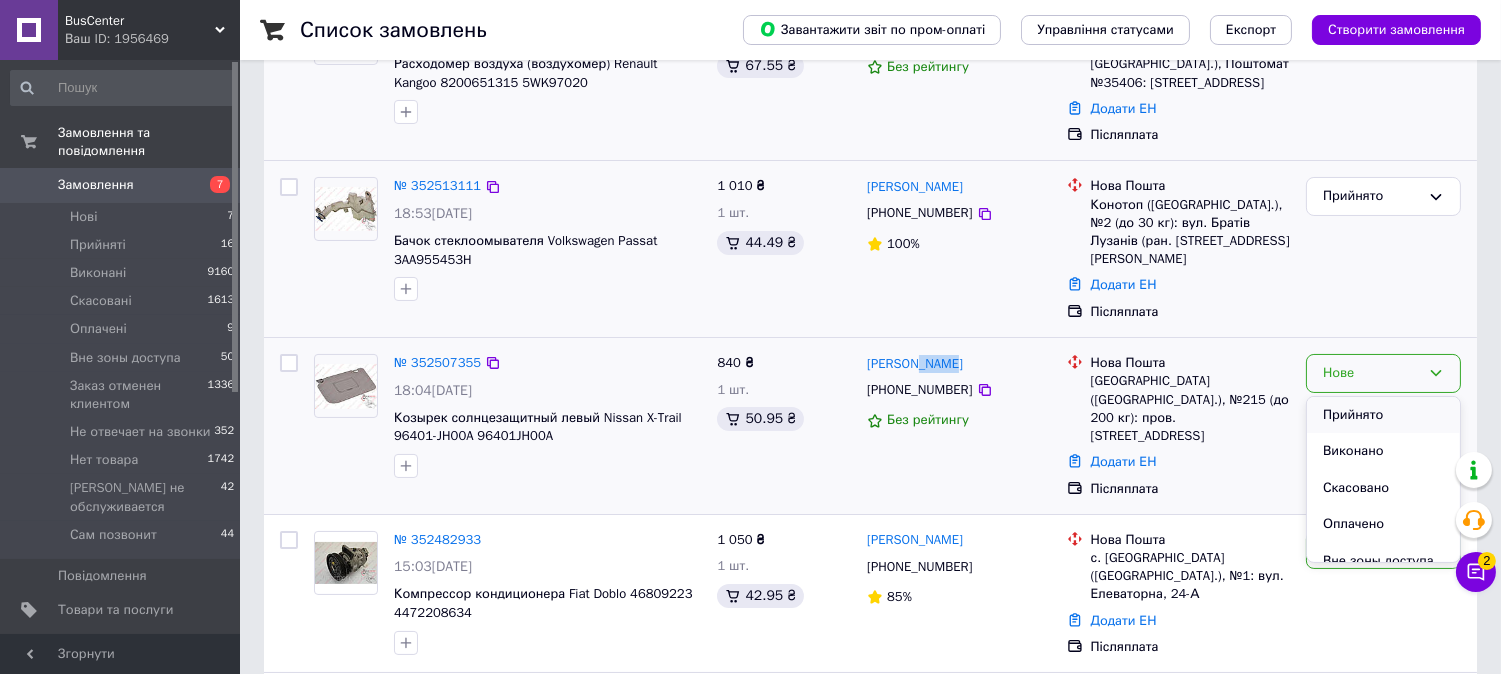 click on "Прийнято" at bounding box center (1383, 415) 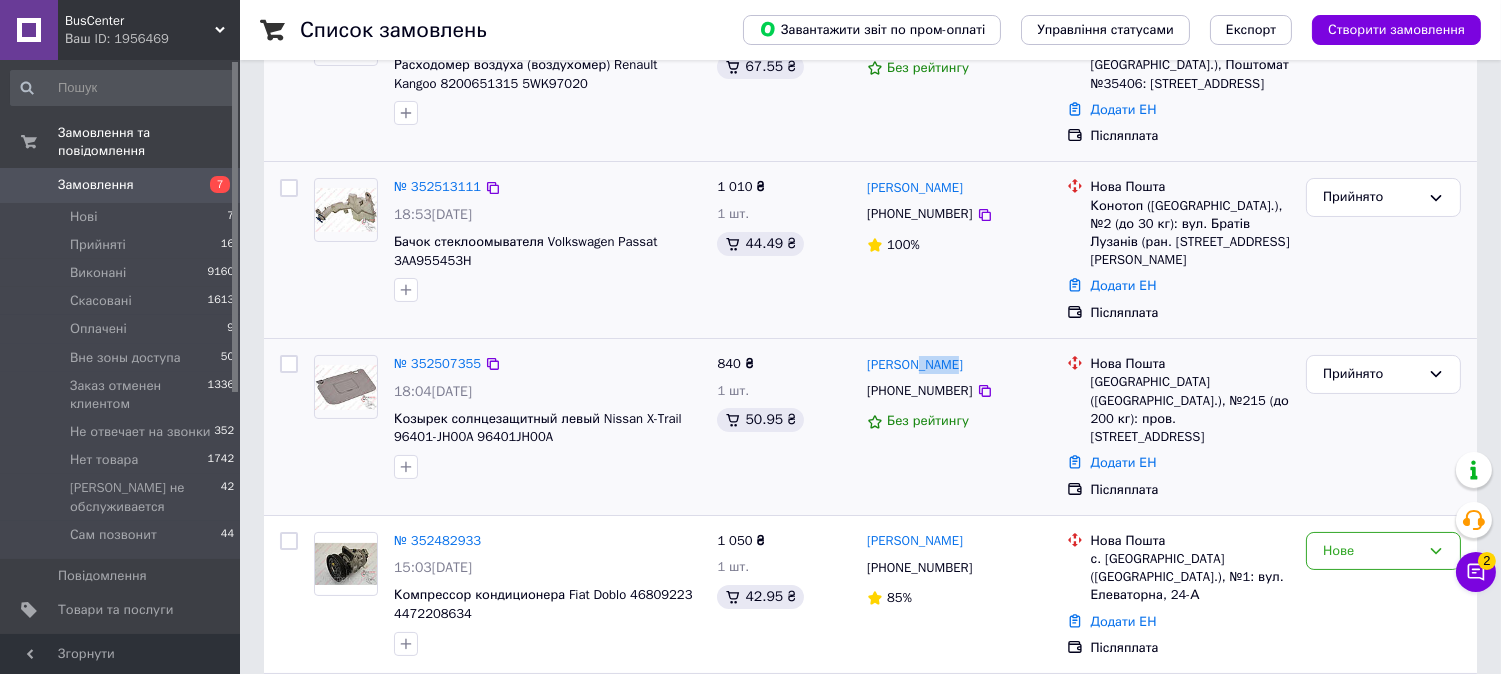 scroll, scrollTop: 0, scrollLeft: 0, axis: both 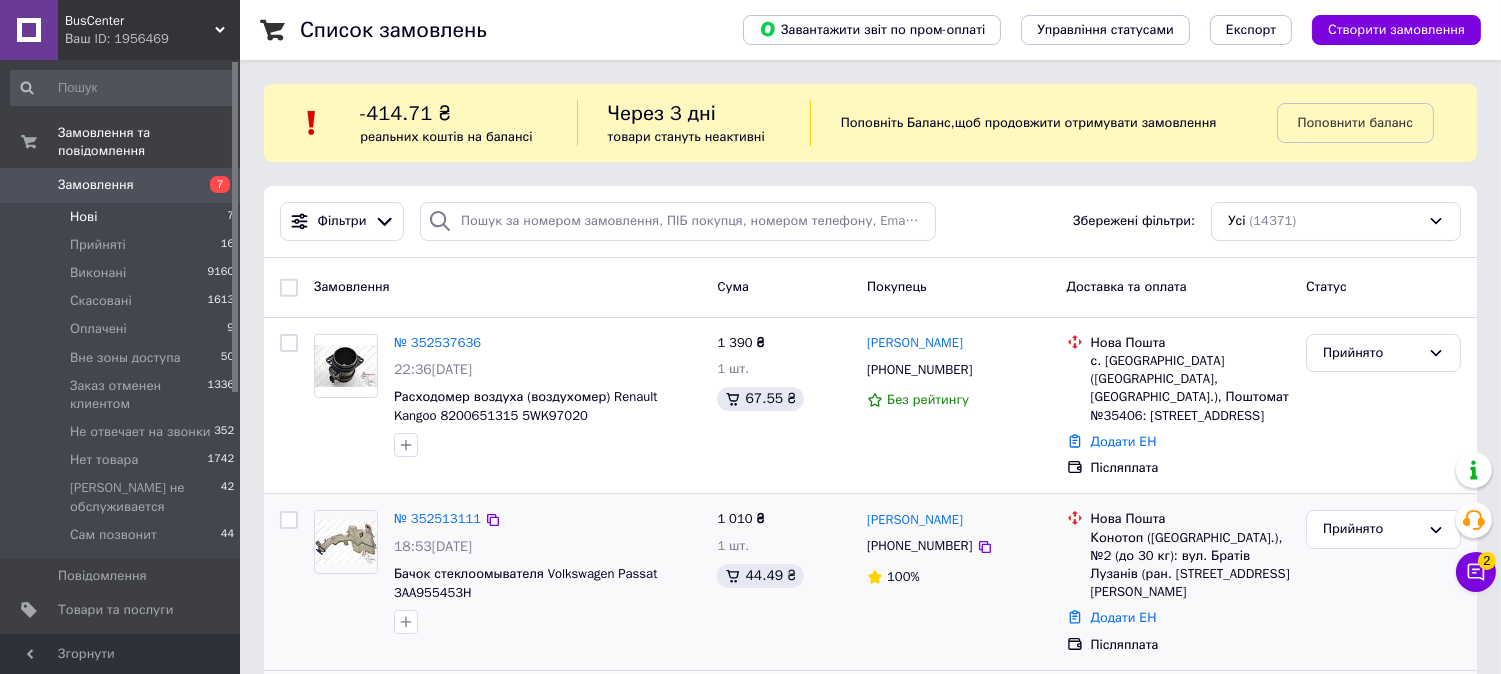 click on "Замовлення 7" at bounding box center [123, 185] 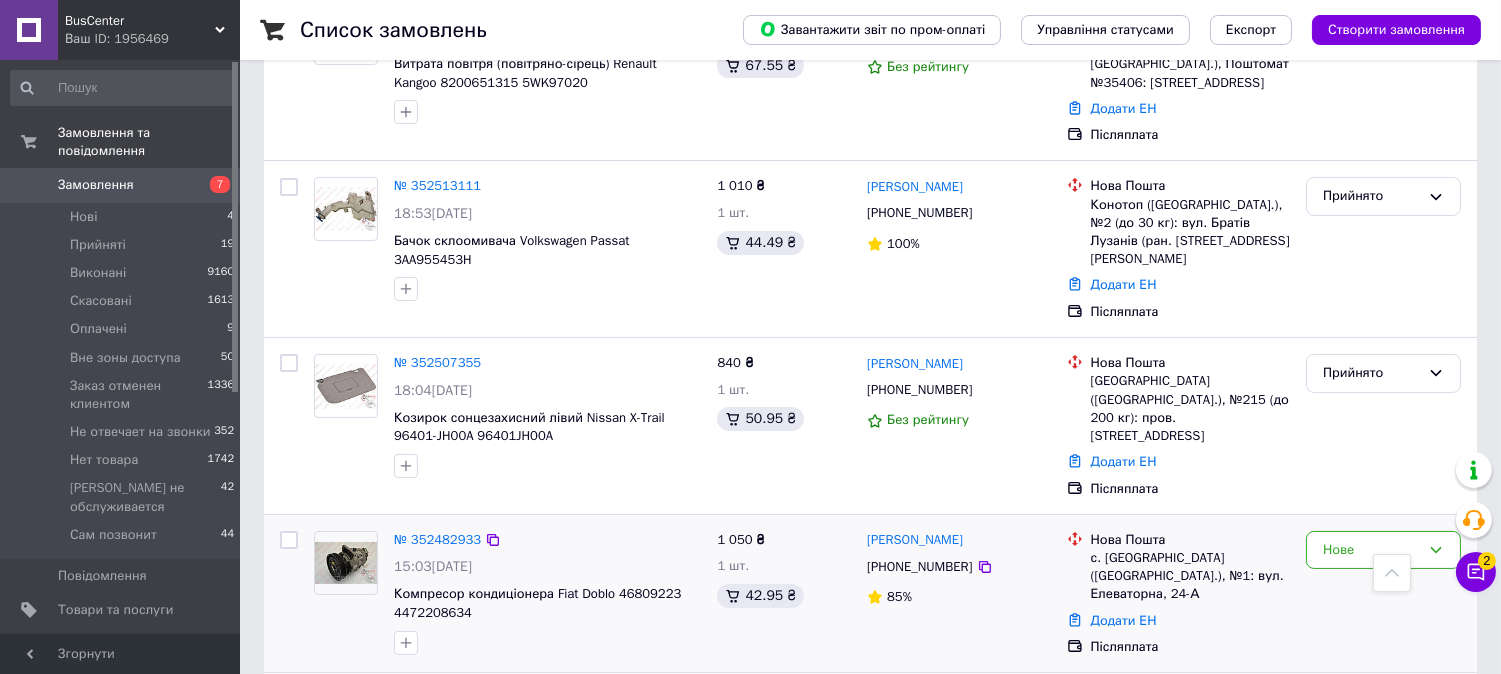 scroll, scrollTop: 555, scrollLeft: 0, axis: vertical 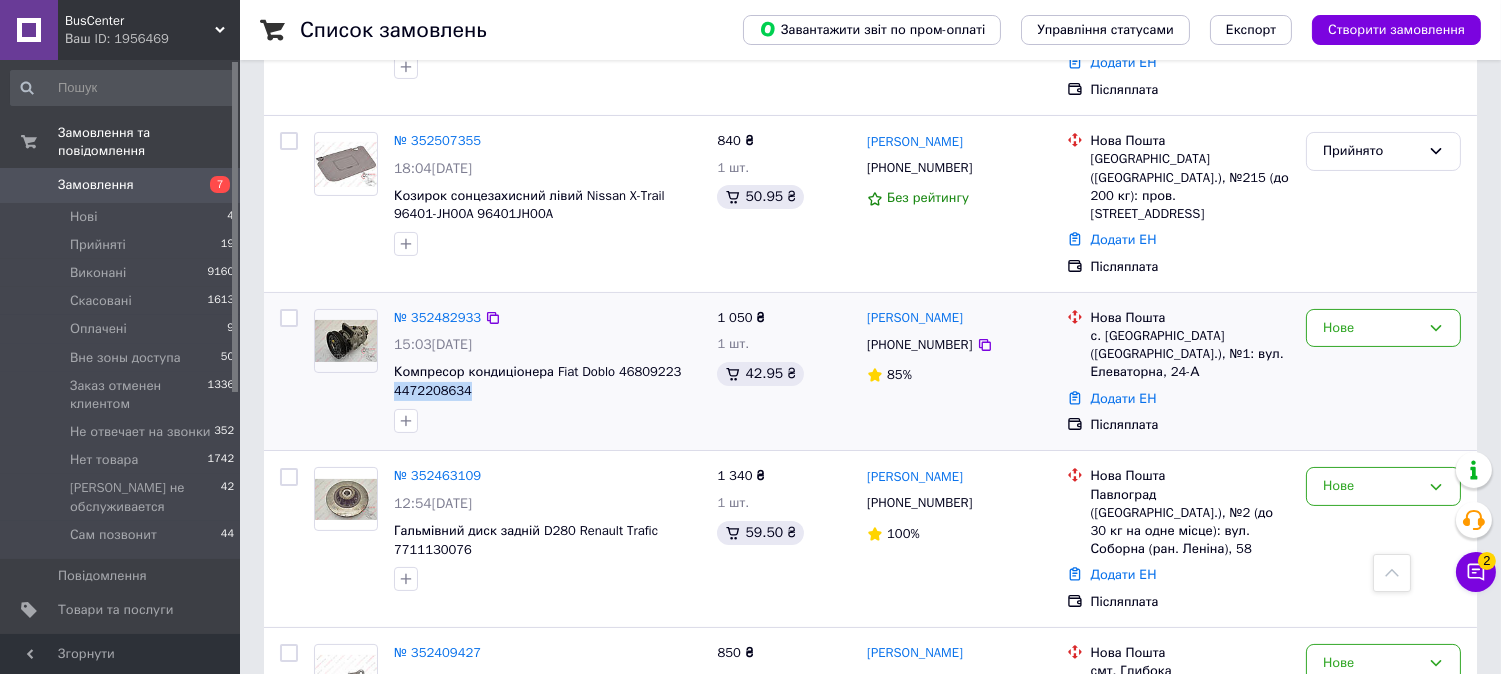 drag, startPoint x: 425, startPoint y: 375, endPoint x: 381, endPoint y: 357, distance: 47.539455 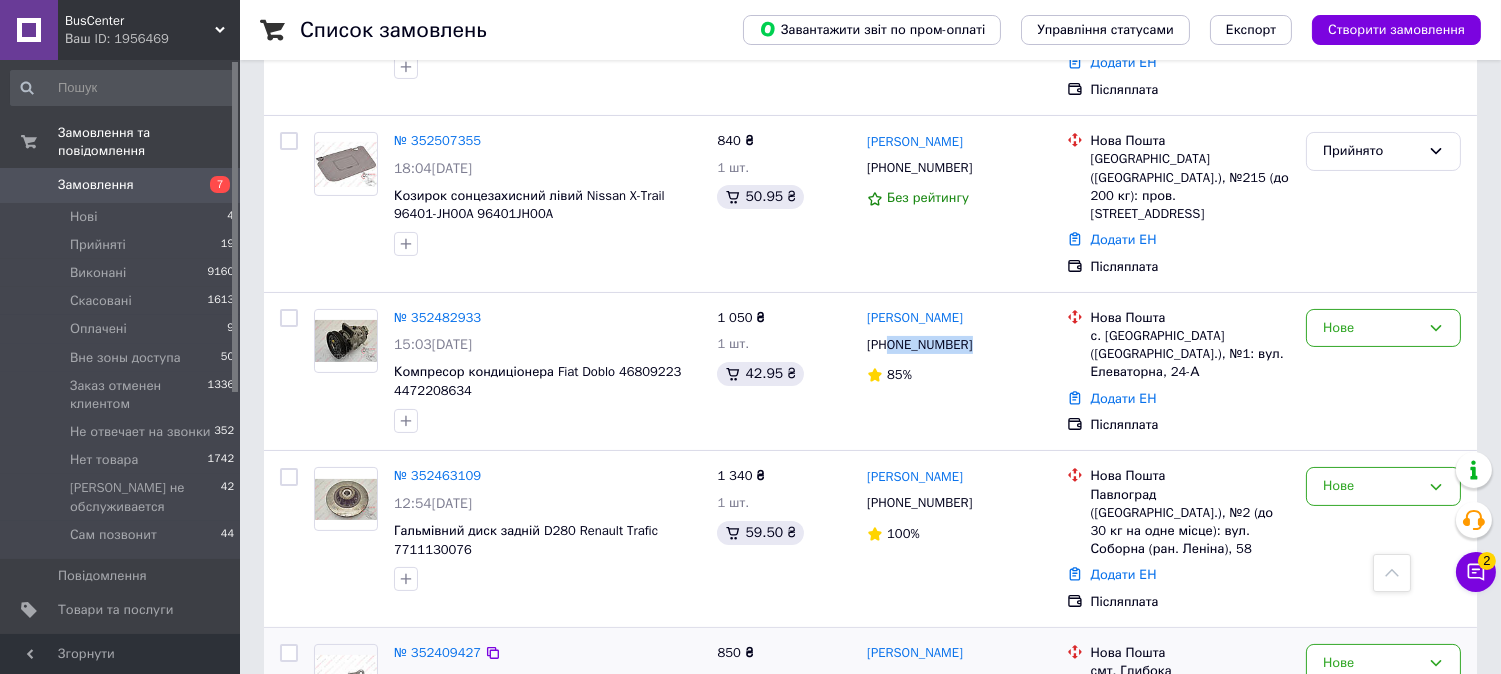 drag, startPoint x: 961, startPoint y: 325, endPoint x: 338, endPoint y: 662, distance: 708.30646 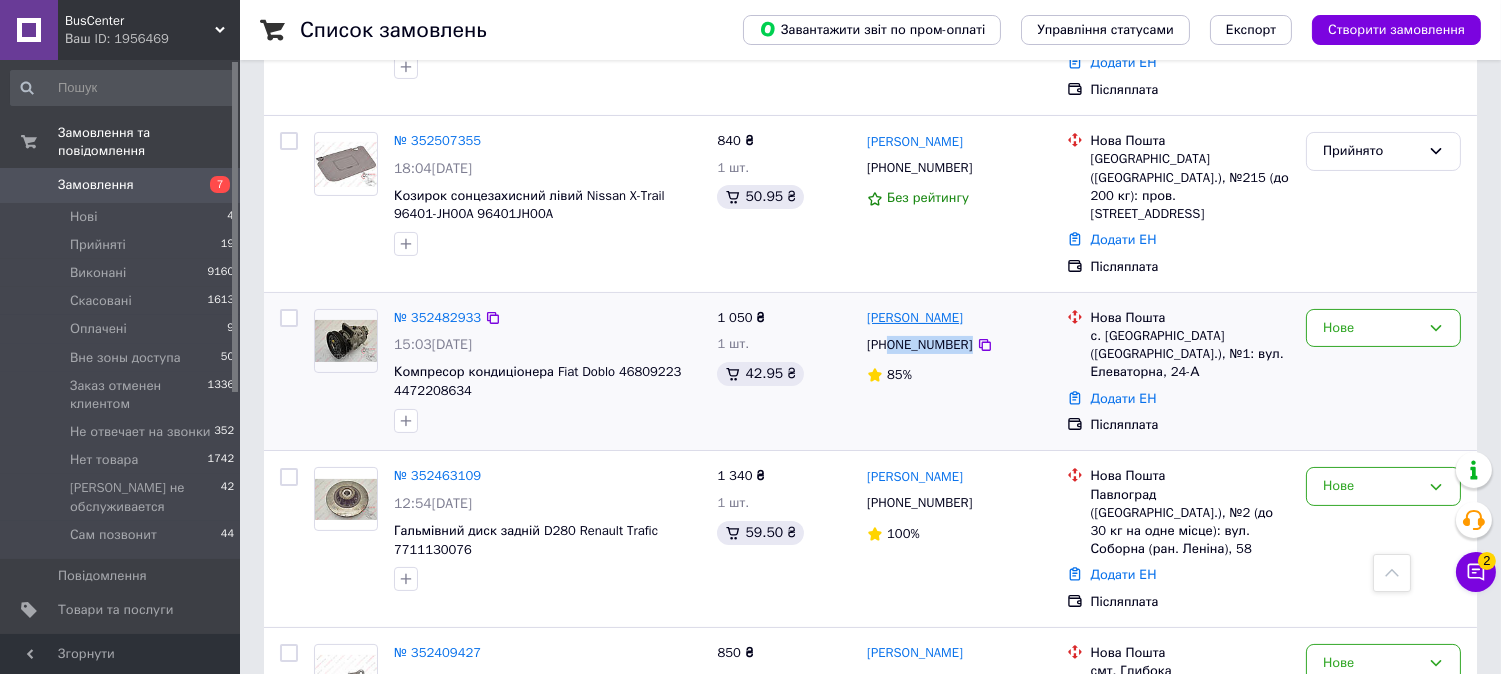 drag, startPoint x: 977, startPoint y: 298, endPoint x: 908, endPoint y: 296, distance: 69.02898 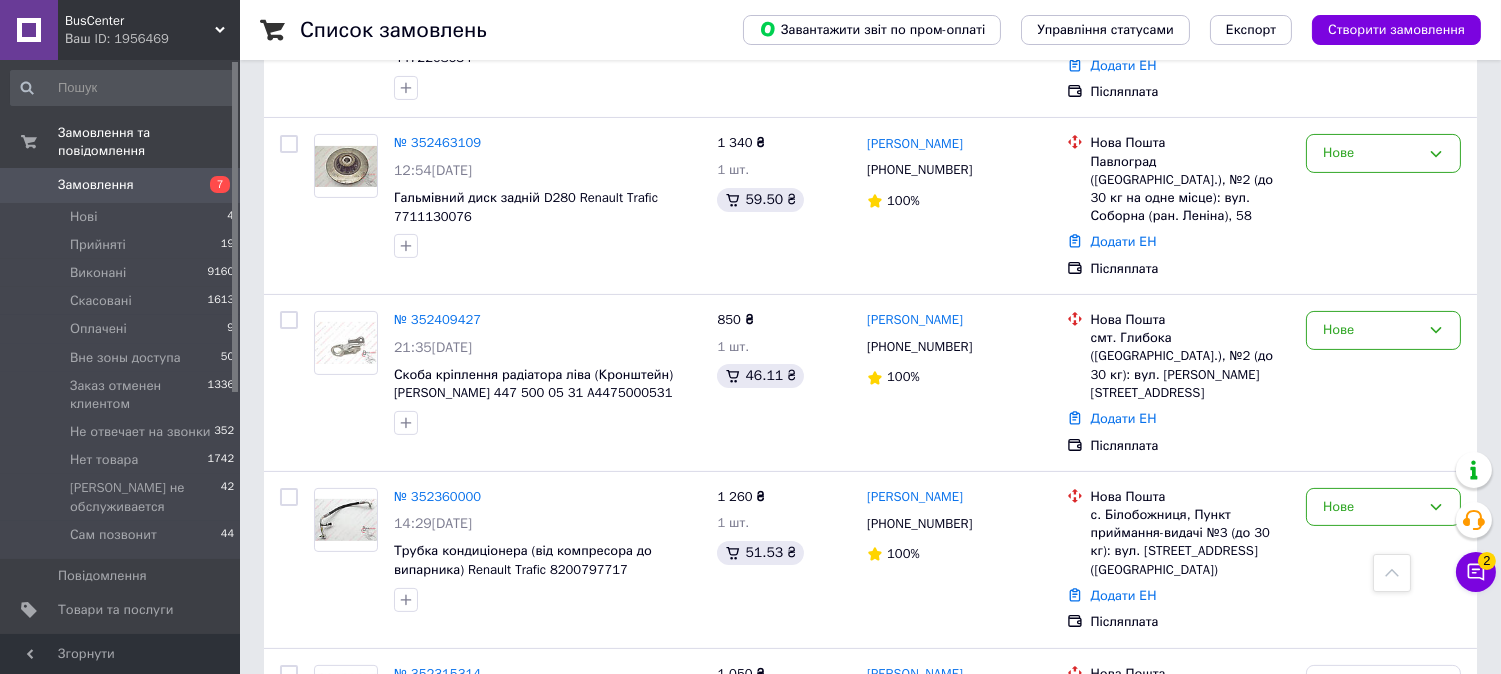 scroll, scrollTop: 777, scrollLeft: 0, axis: vertical 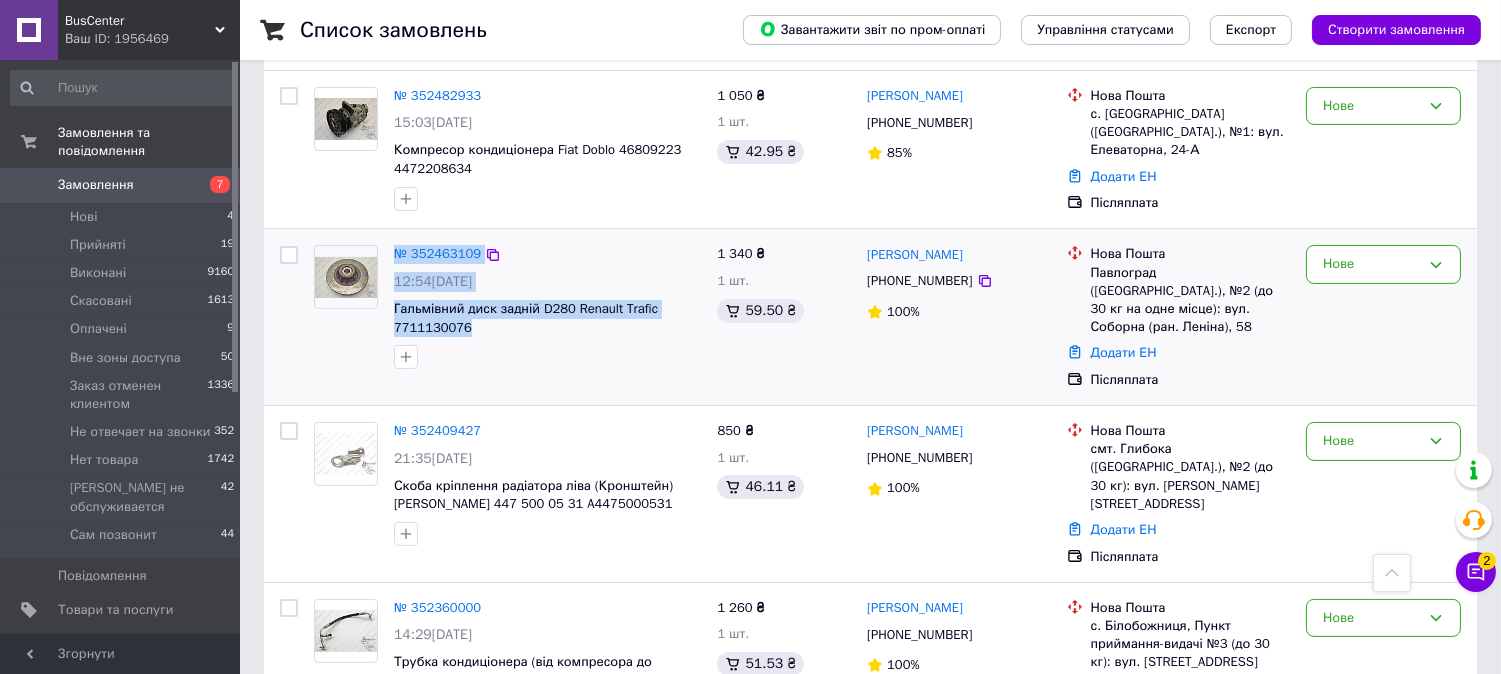 drag, startPoint x: 462, startPoint y: 310, endPoint x: 370, endPoint y: 305, distance: 92.13577 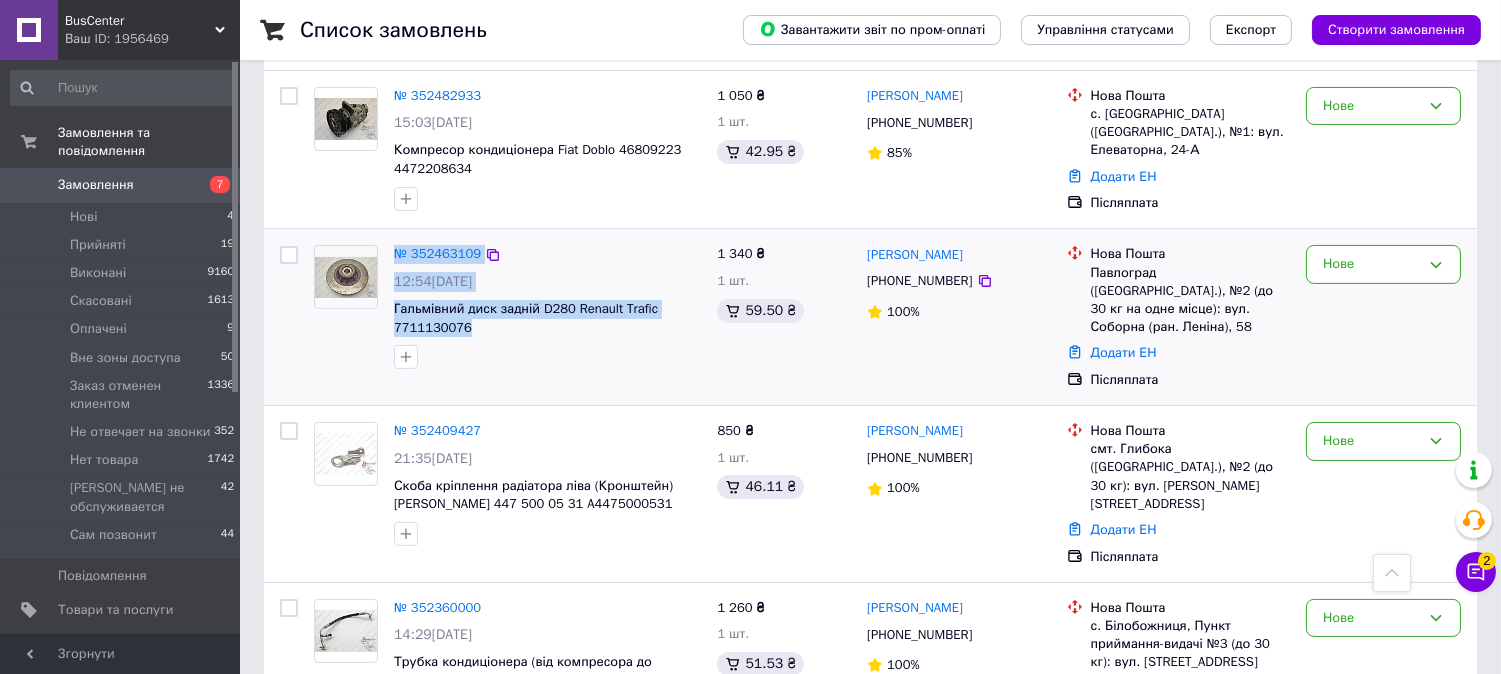 click at bounding box center (547, 357) 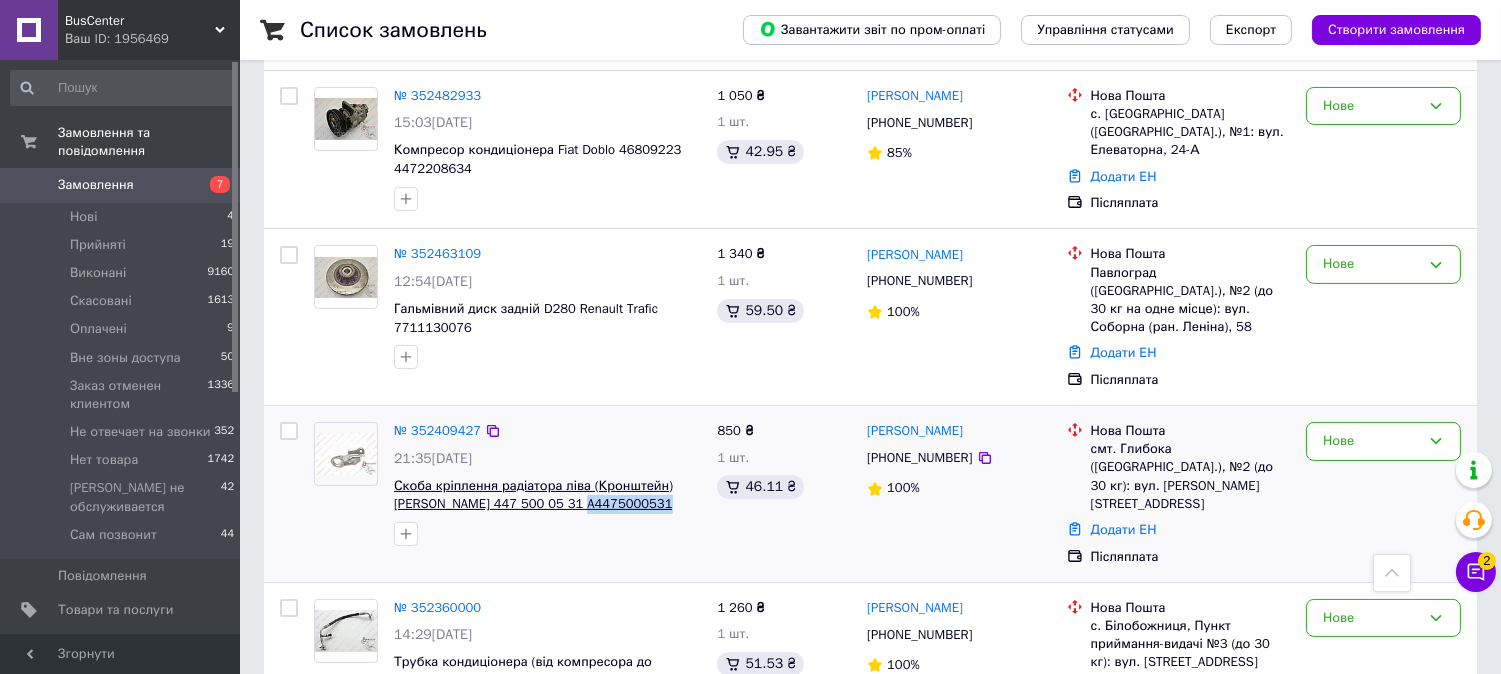 drag, startPoint x: 651, startPoint y: 482, endPoint x: 565, endPoint y: 482, distance: 86 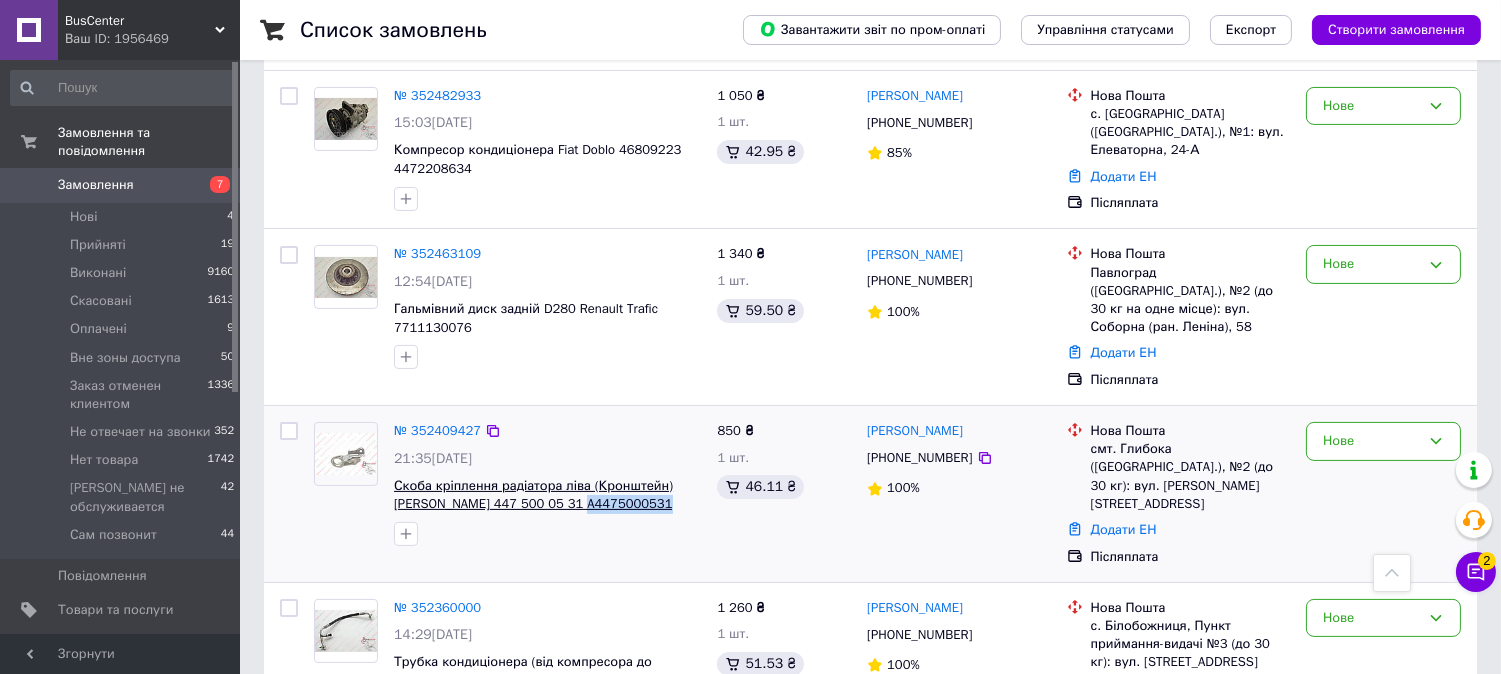 click on "Скоба кріплення радіатора ліва (Кронштейн) [PERSON_NAME] 447 500 05 31 A4475000531" at bounding box center [547, 495] 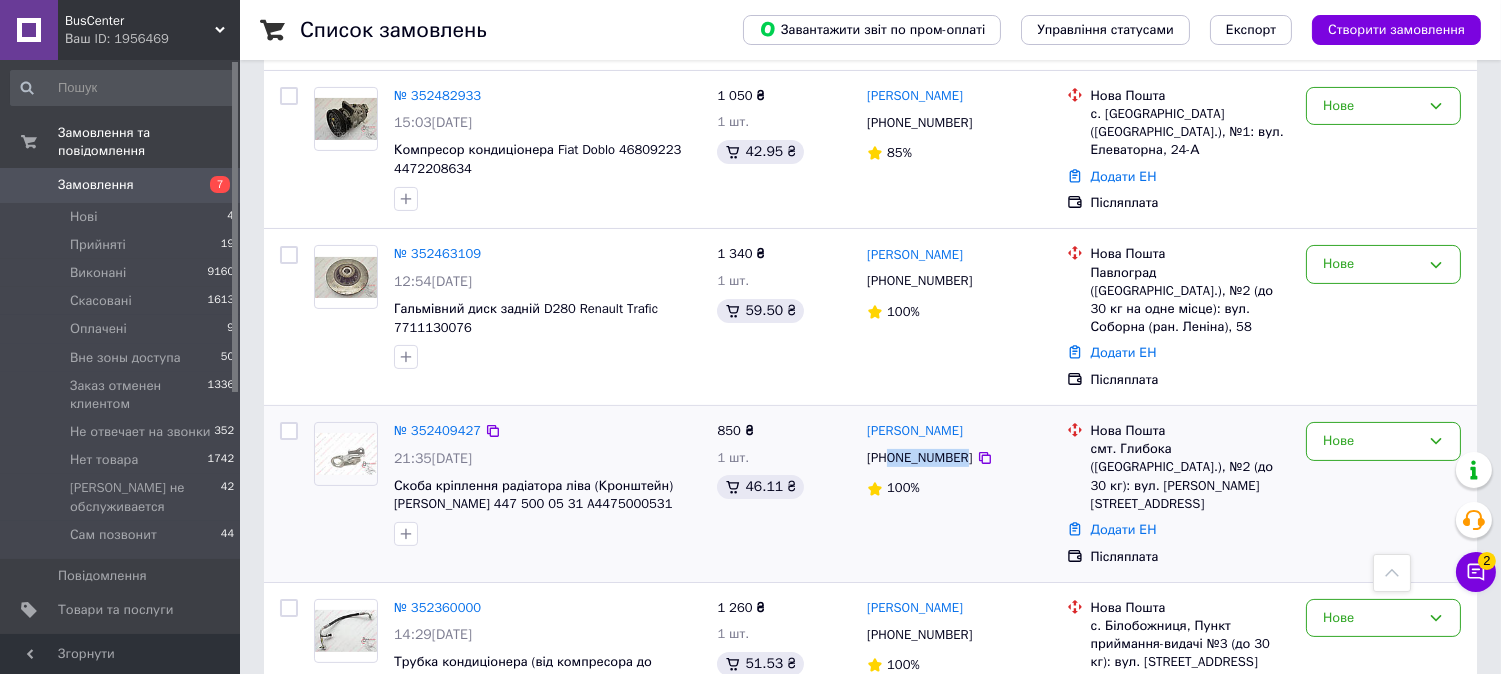 drag, startPoint x: 960, startPoint y: 441, endPoint x: 891, endPoint y: 438, distance: 69.065186 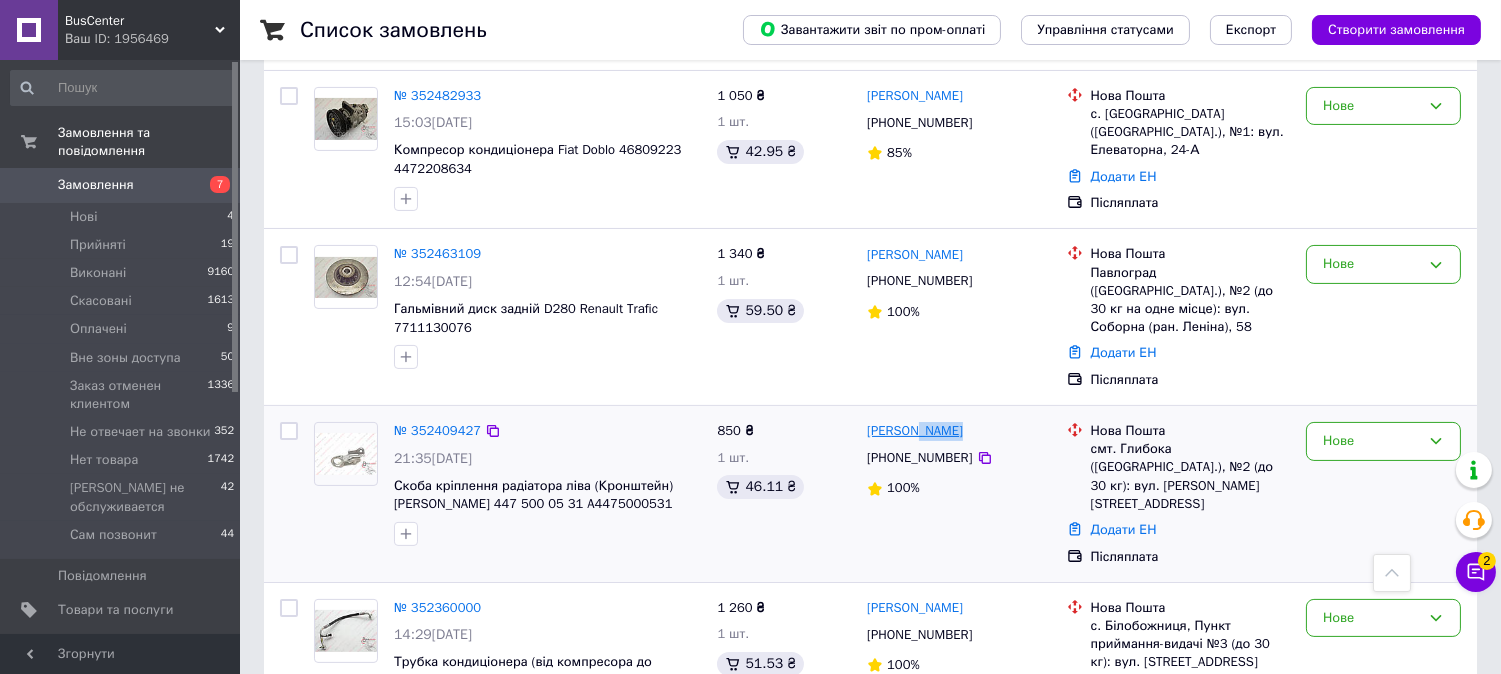 drag, startPoint x: 984, startPoint y: 412, endPoint x: 916, endPoint y: 410, distance: 68.0294 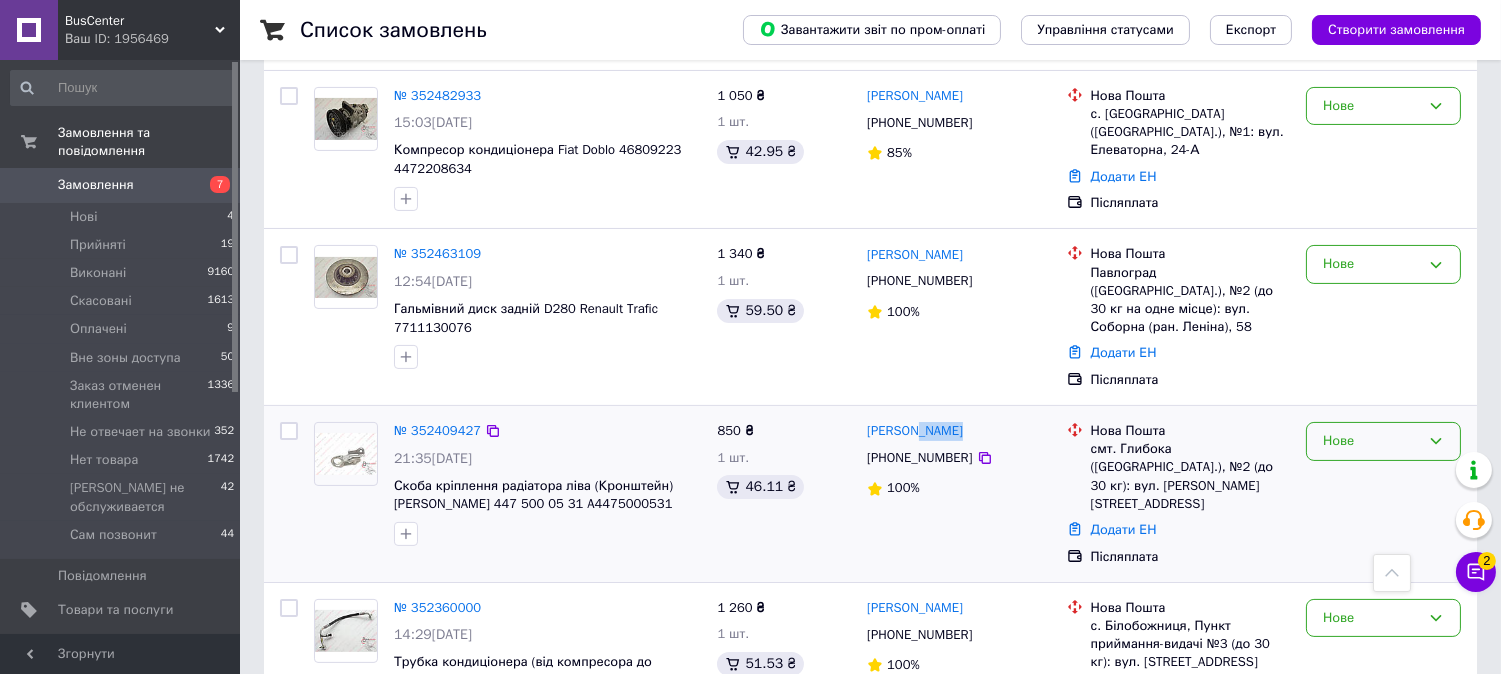 click on "Нове" at bounding box center [1371, 441] 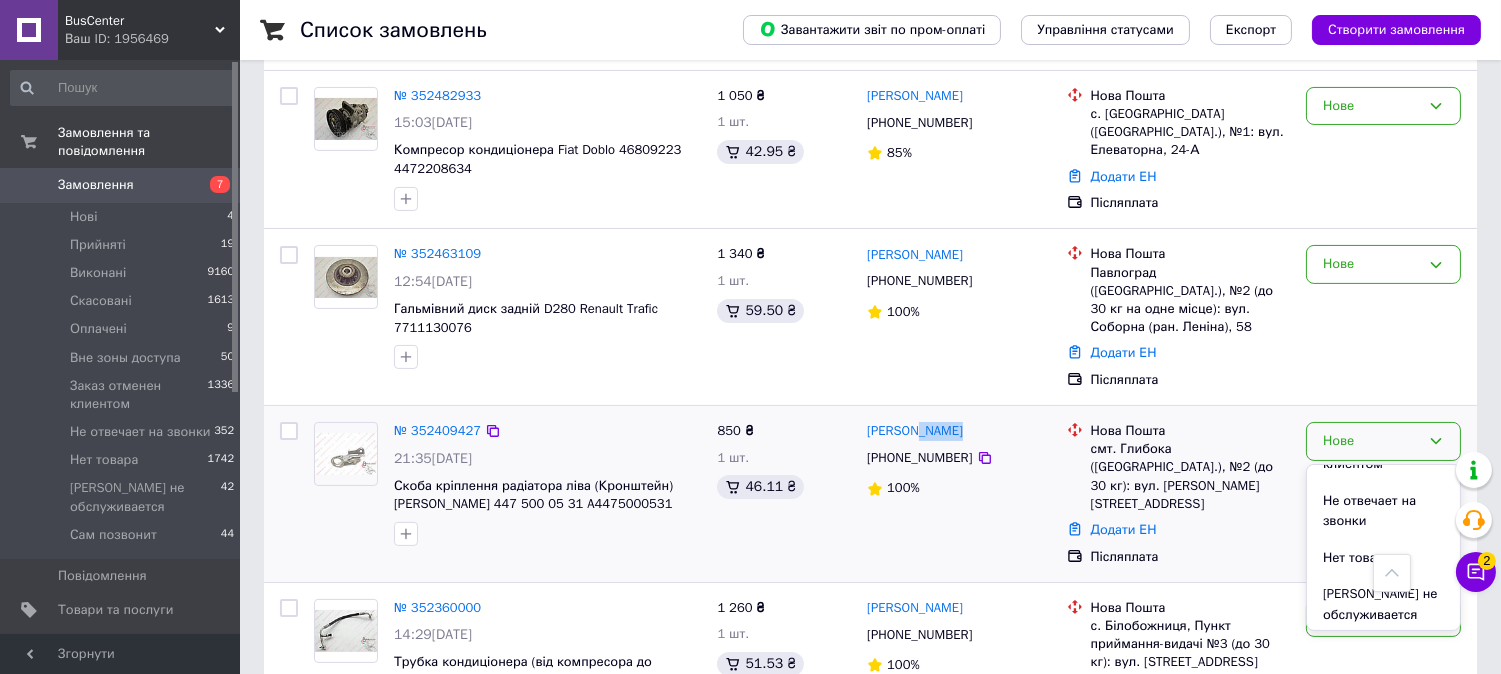 scroll, scrollTop: 111, scrollLeft: 0, axis: vertical 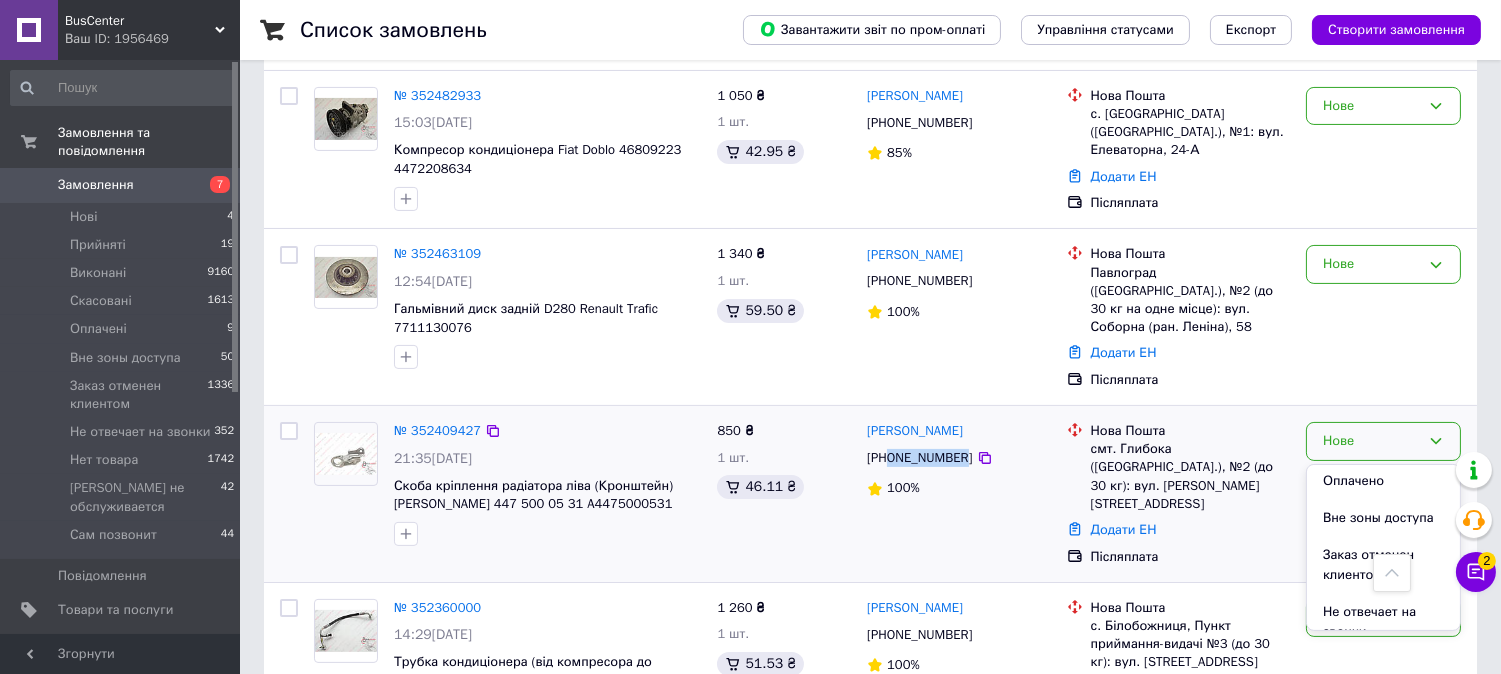 drag, startPoint x: 957, startPoint y: 441, endPoint x: 892, endPoint y: 438, distance: 65.06919 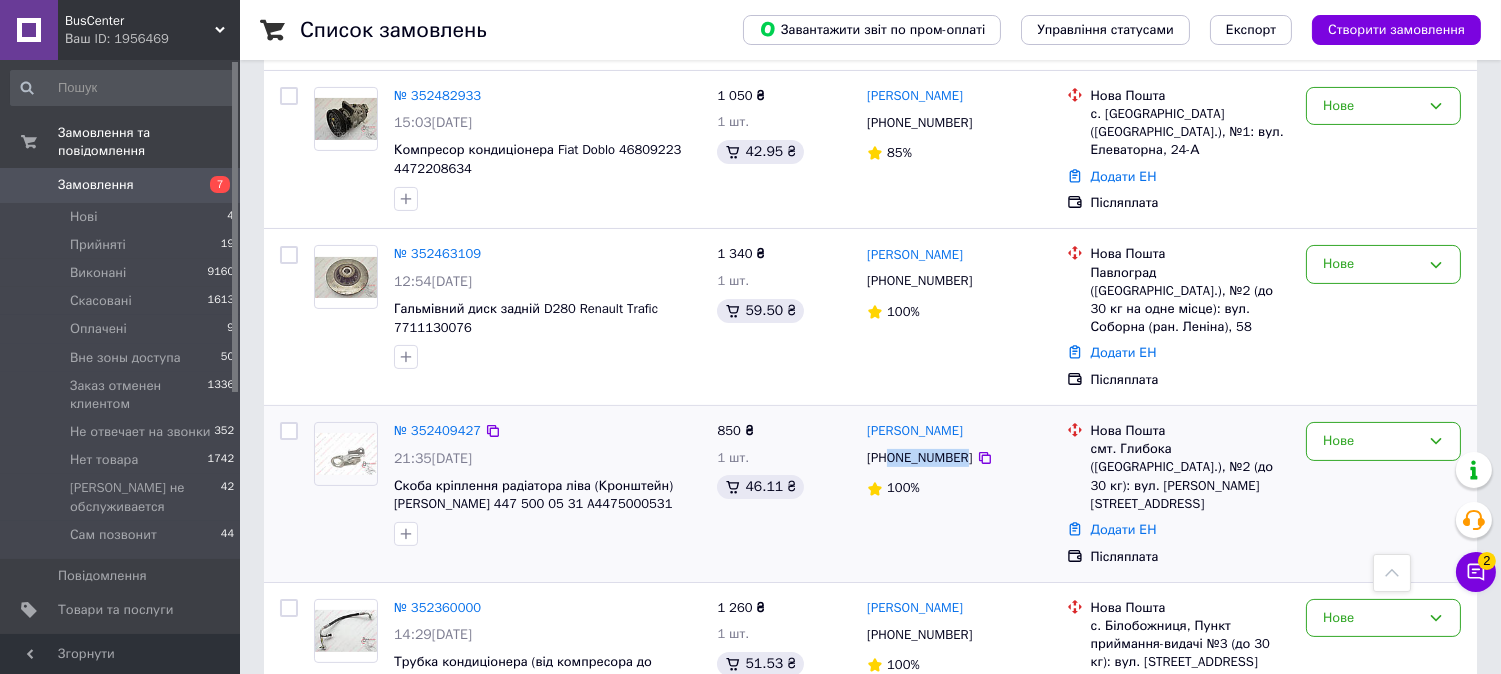 drag, startPoint x: 892, startPoint y: 438, endPoint x: 1230, endPoint y: 451, distance: 338.2499 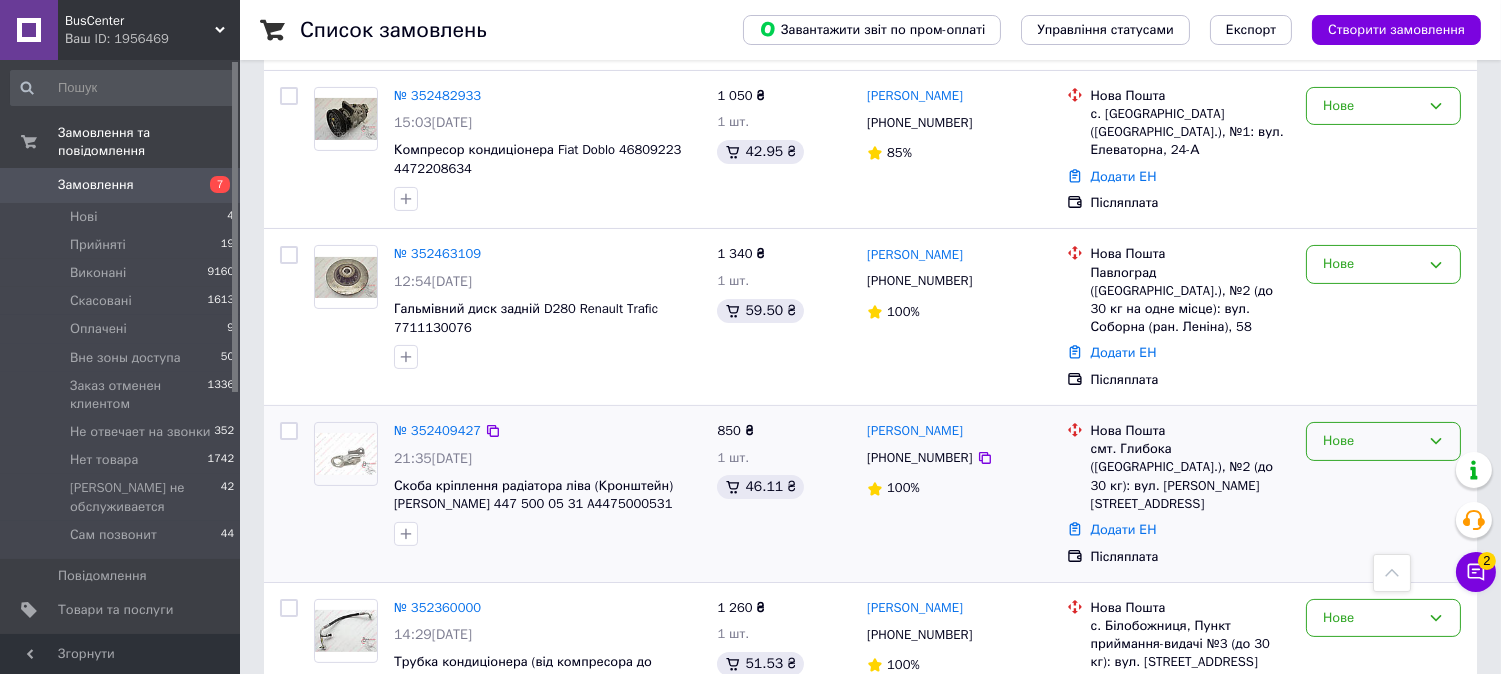 click on "Нове" at bounding box center [1371, 441] 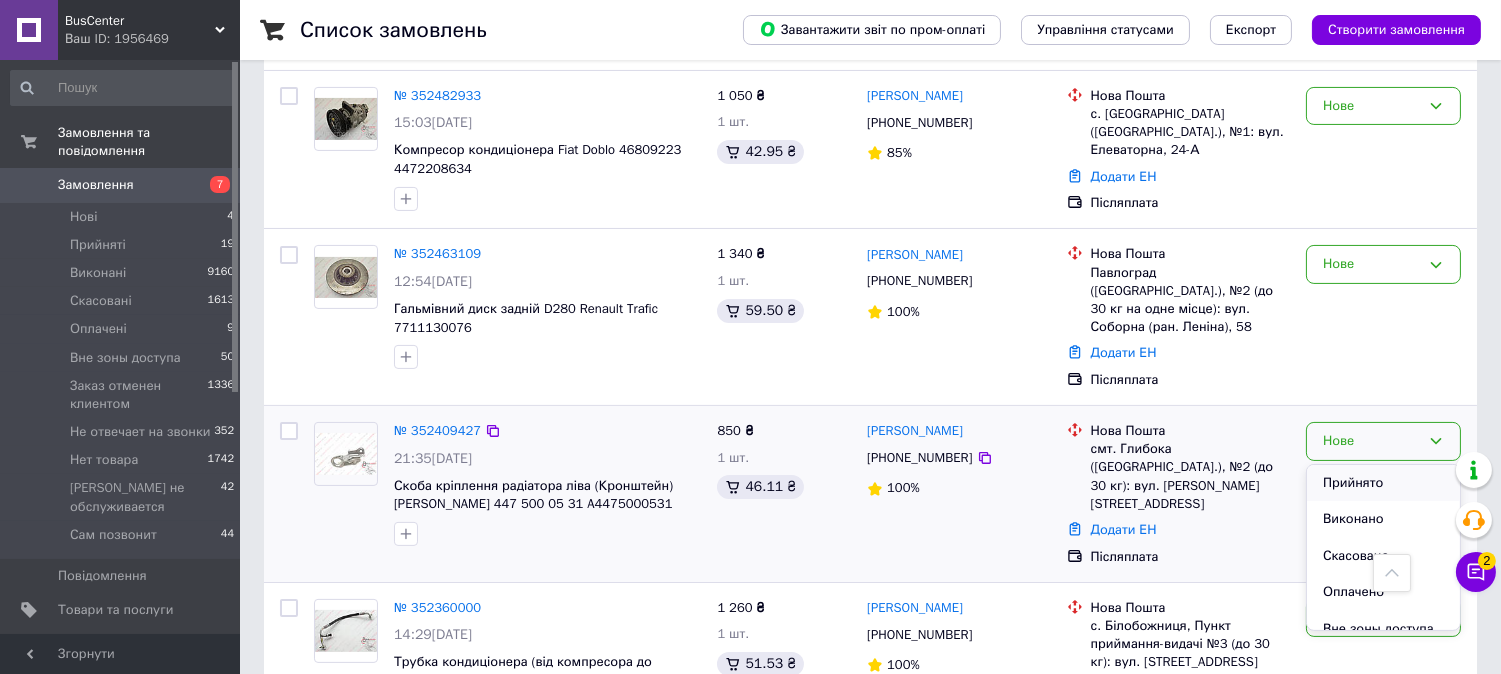 click on "Прийнято" at bounding box center [1383, 483] 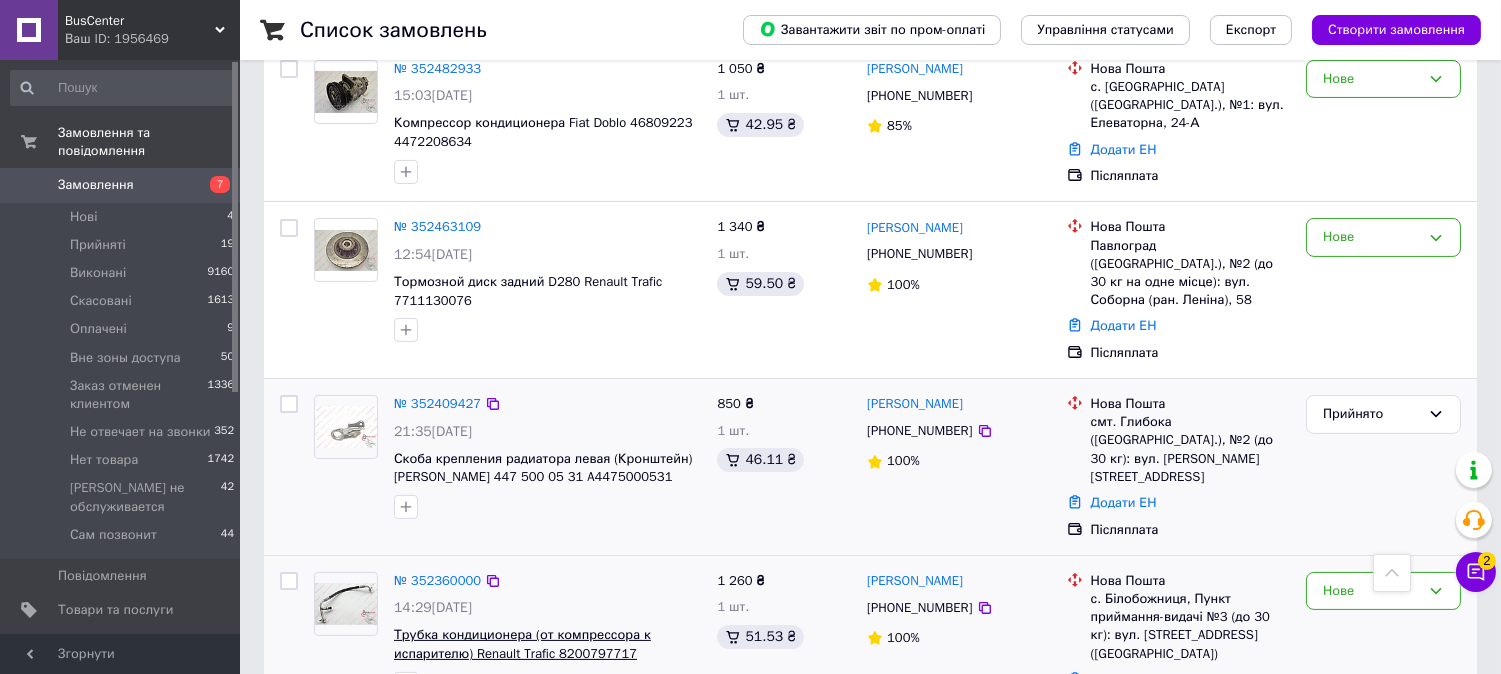 scroll, scrollTop: 888, scrollLeft: 0, axis: vertical 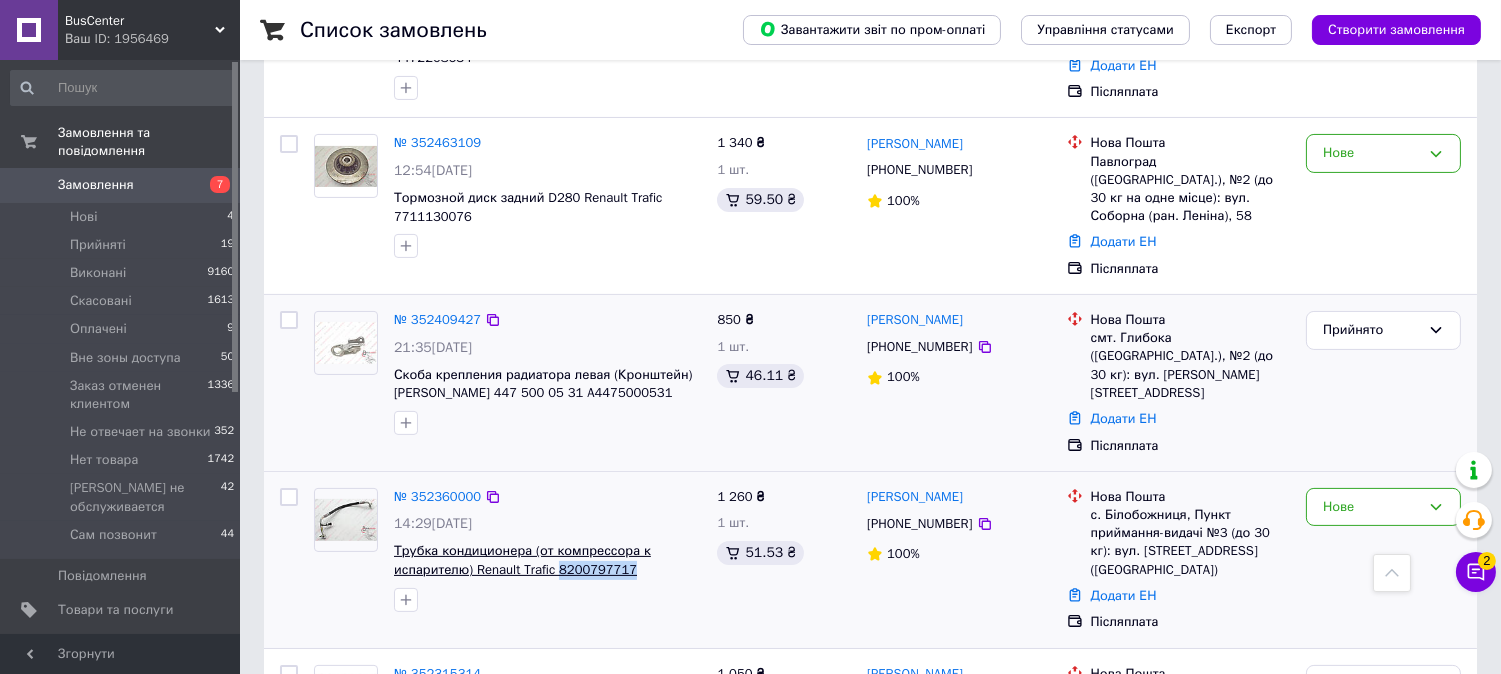 drag, startPoint x: 584, startPoint y: 530, endPoint x: 554, endPoint y: 525, distance: 30.413813 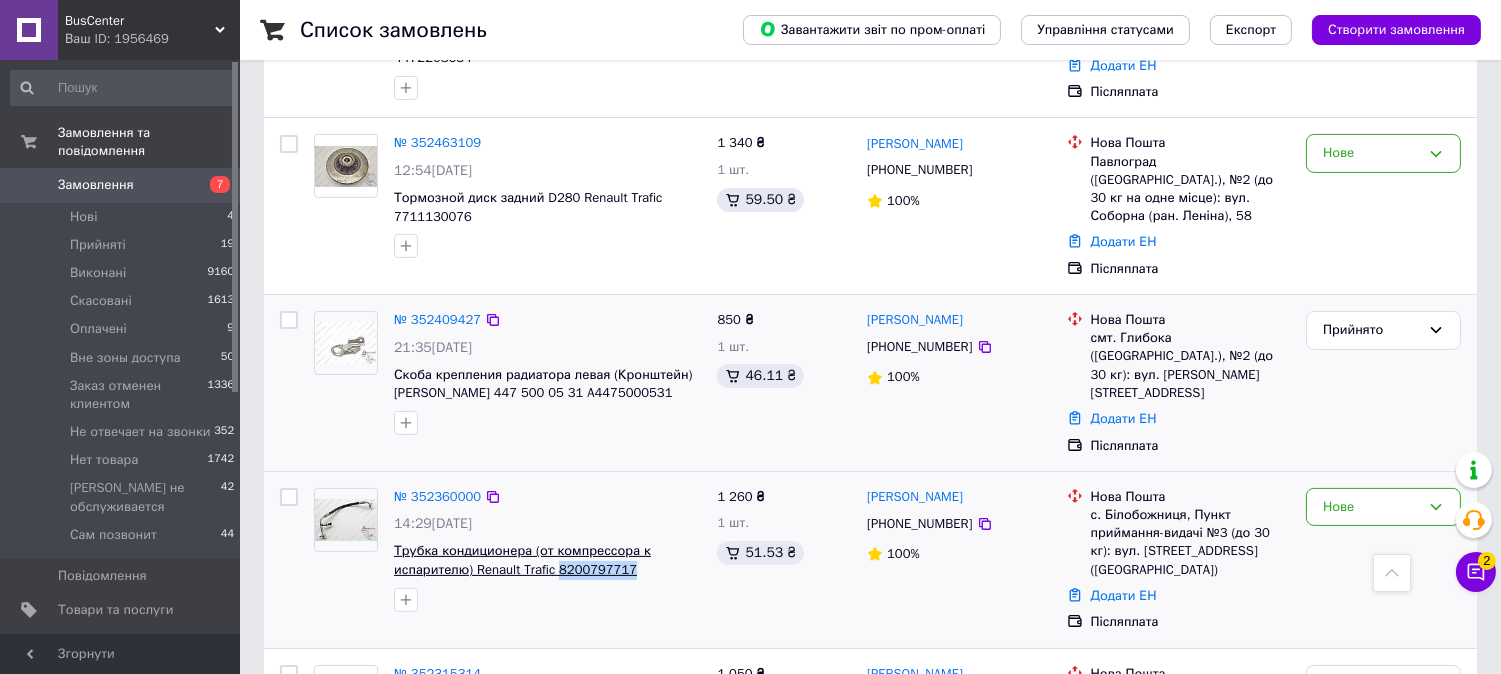 click on "Трубка кондиционера (от компрессора к испарителю) Renault Trafic 8200797717" at bounding box center (547, 560) 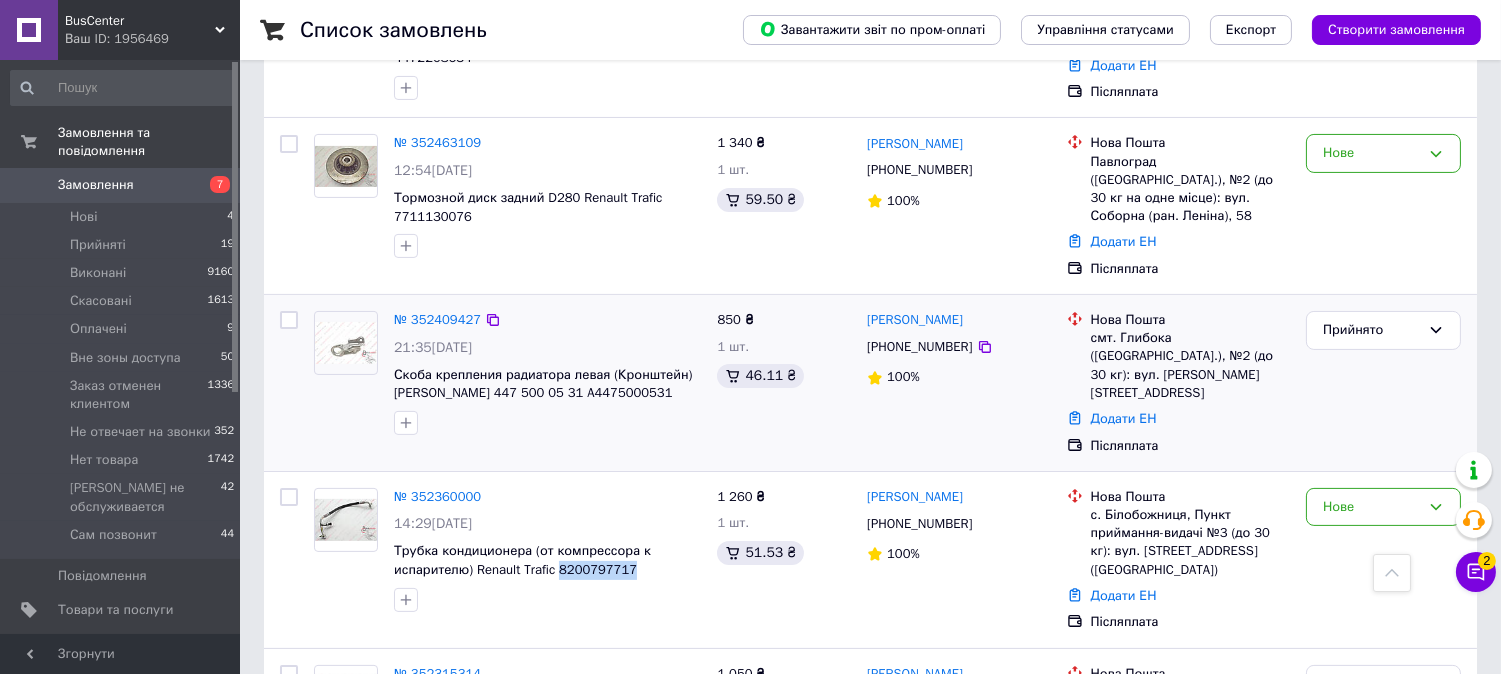click on "Замовлення" at bounding box center (121, 185) 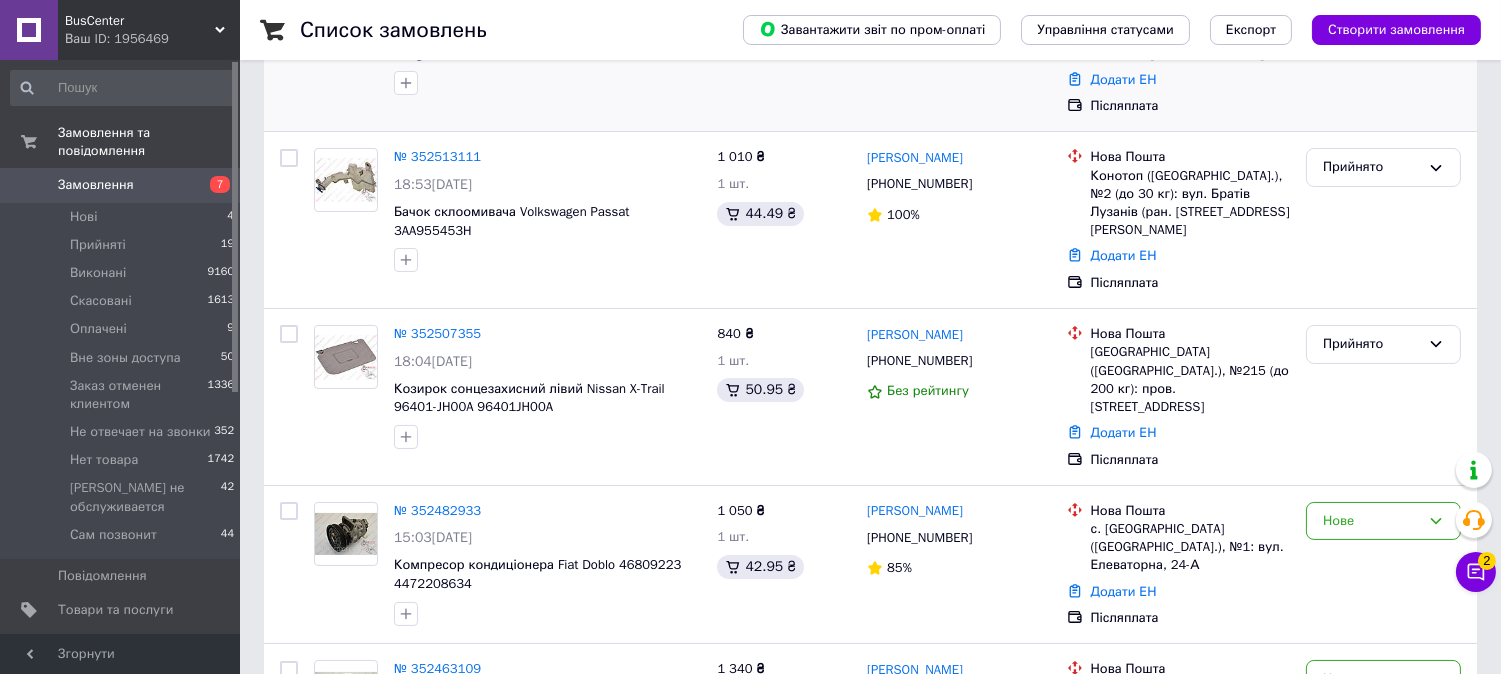 scroll, scrollTop: 444, scrollLeft: 0, axis: vertical 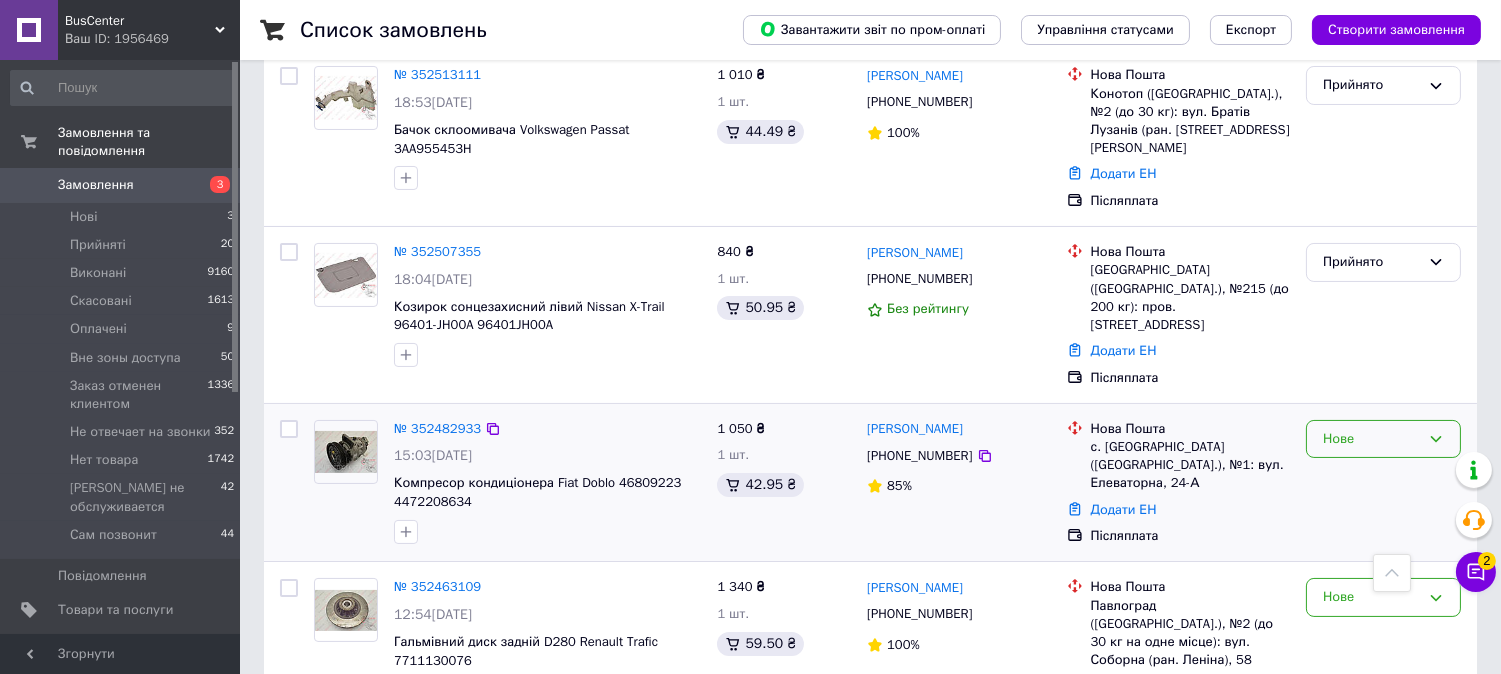 click on "Нове" at bounding box center [1383, 439] 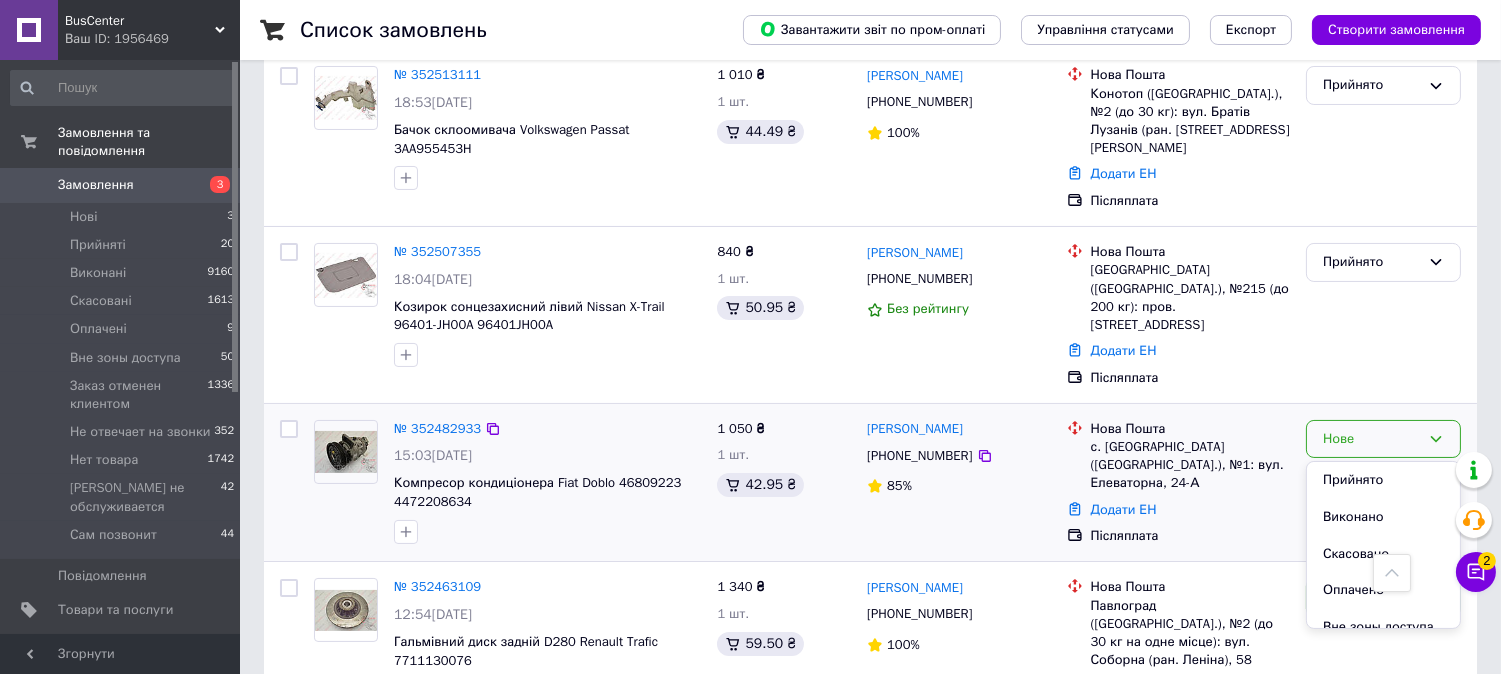 scroll, scrollTop: 555, scrollLeft: 0, axis: vertical 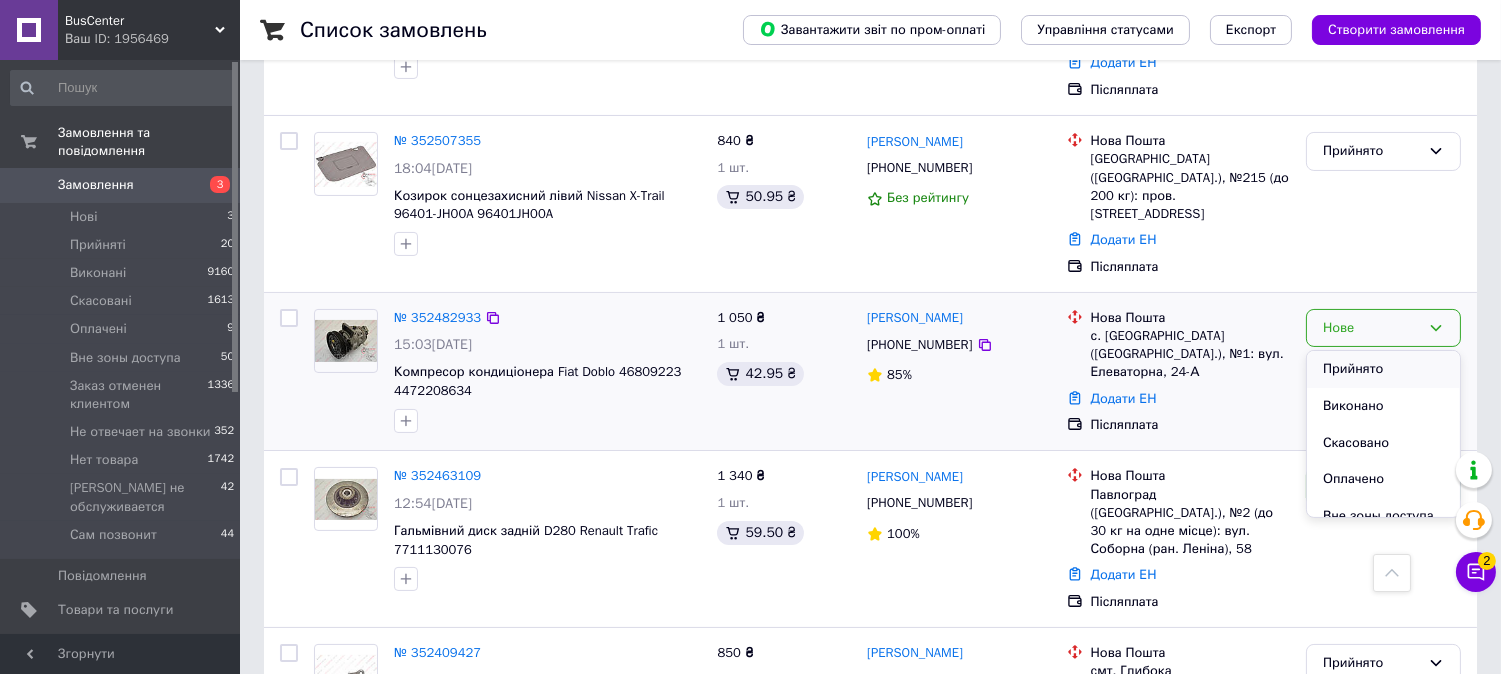 click on "Прийнято" at bounding box center (1383, 369) 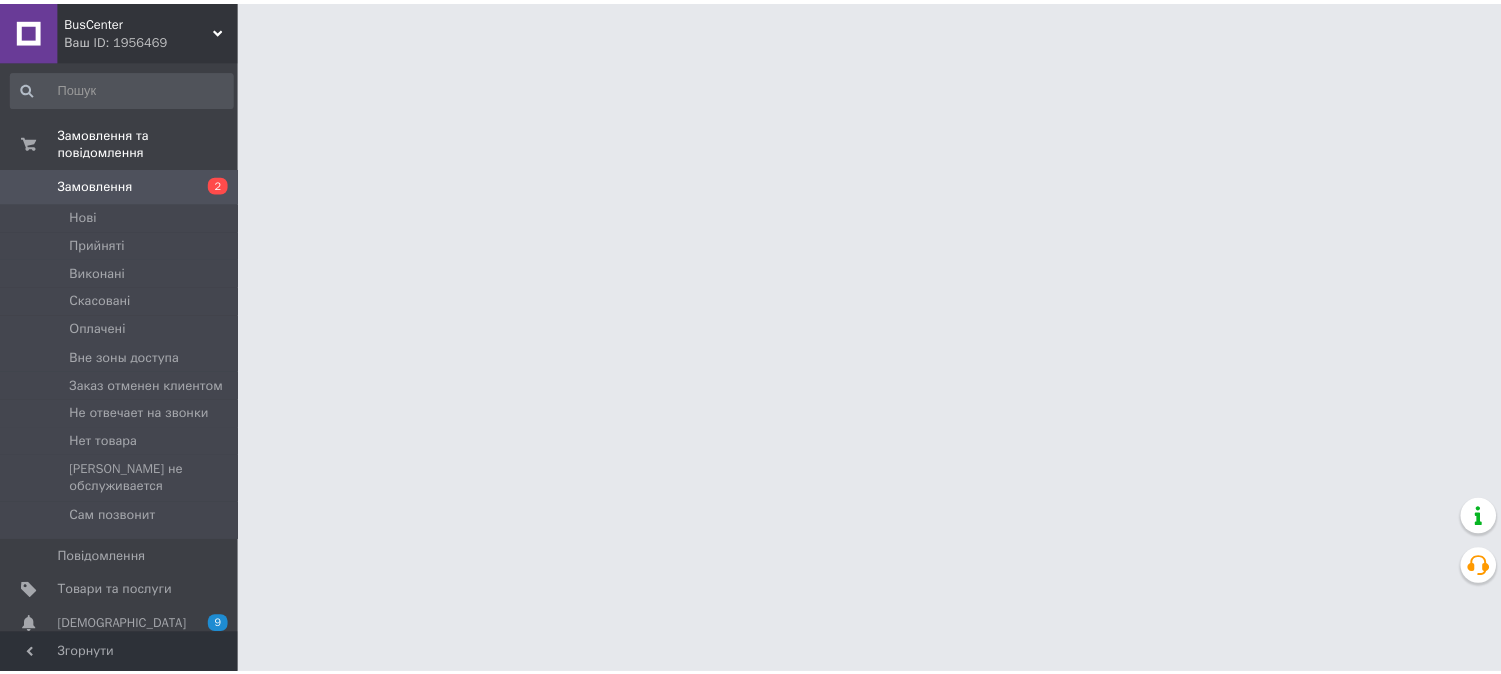 scroll, scrollTop: 0, scrollLeft: 0, axis: both 